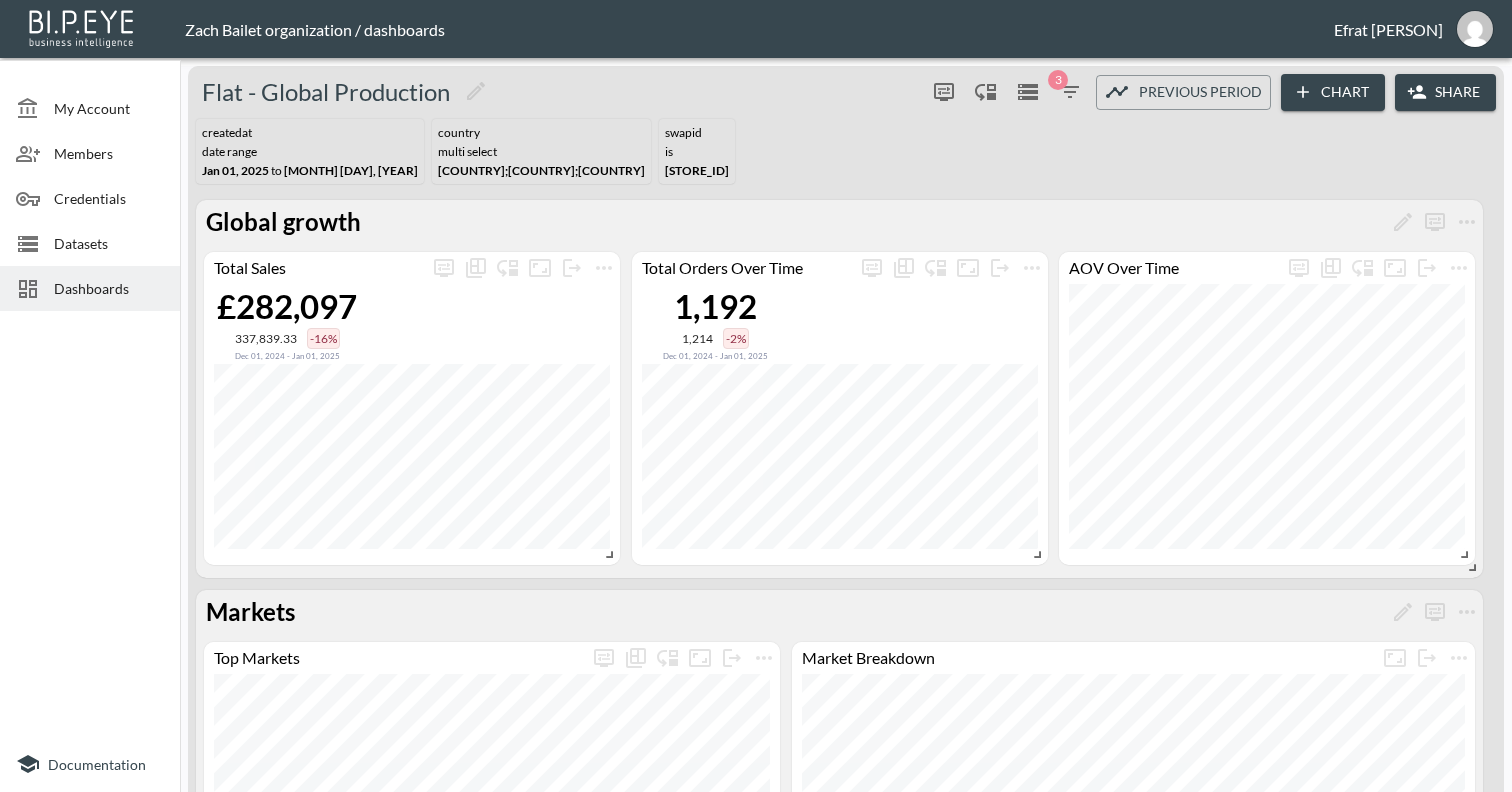 scroll, scrollTop: 0, scrollLeft: 0, axis: both 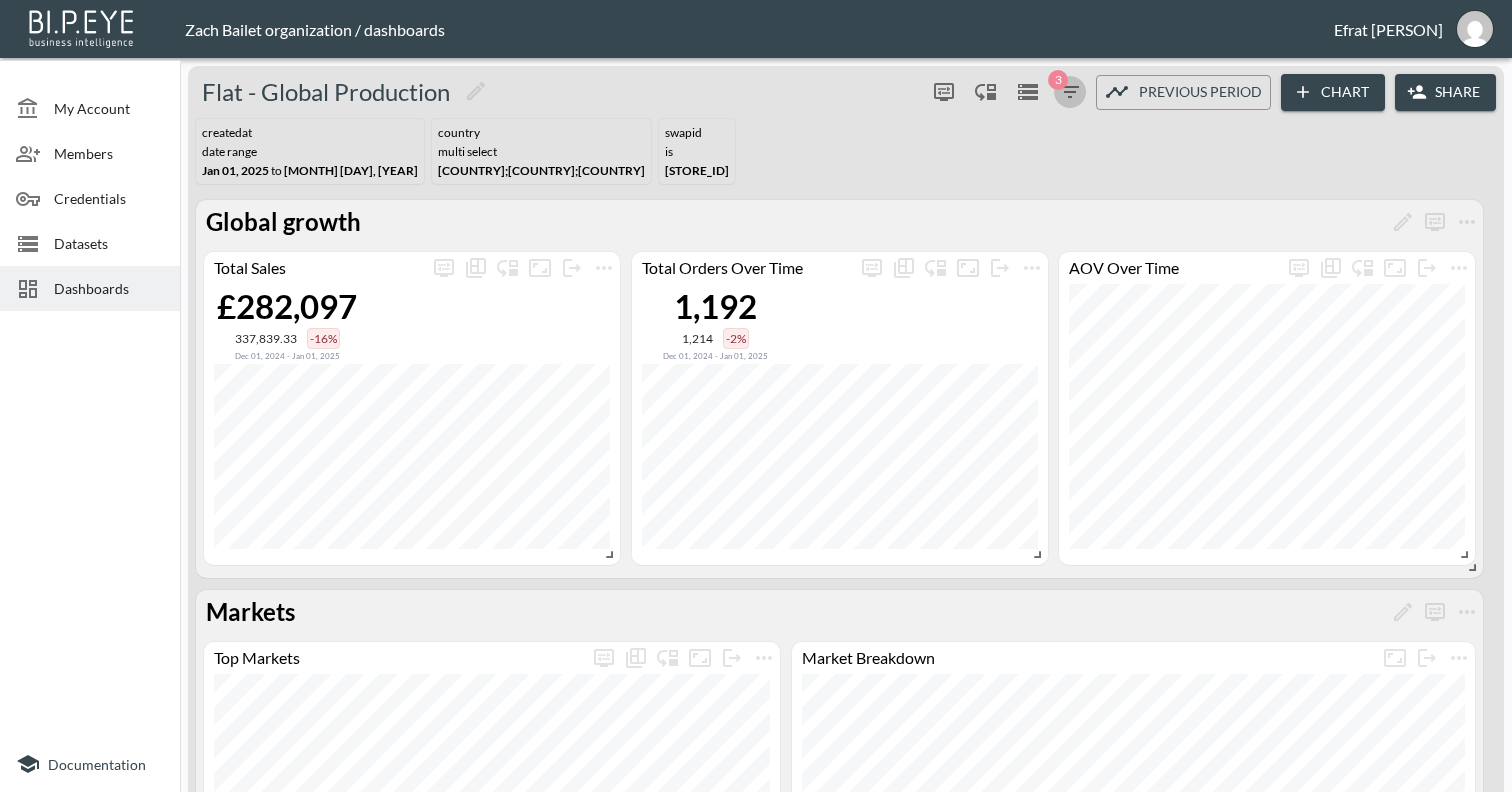 click on "3" at bounding box center (1070, 92) 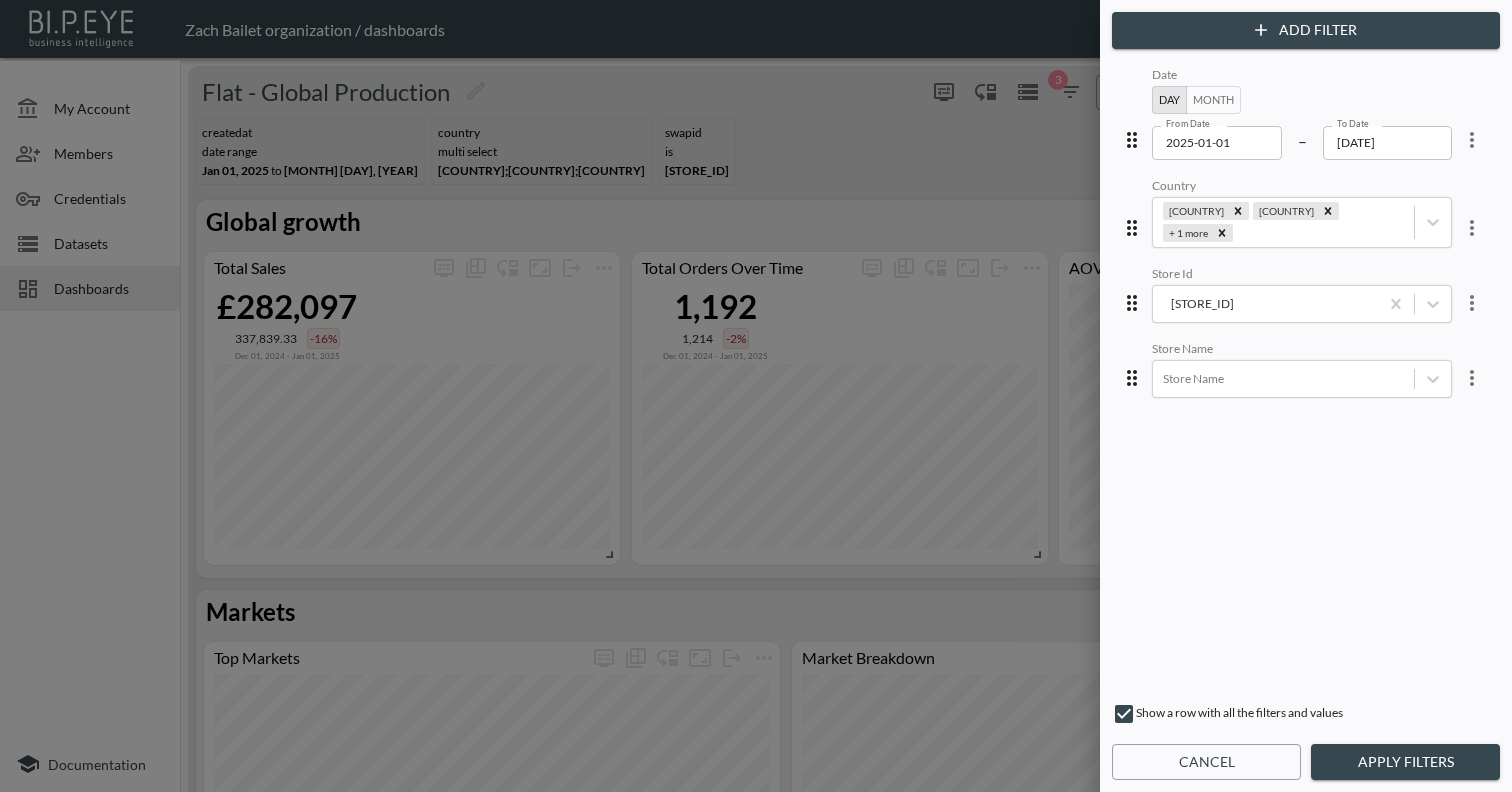 click at bounding box center [756, 396] 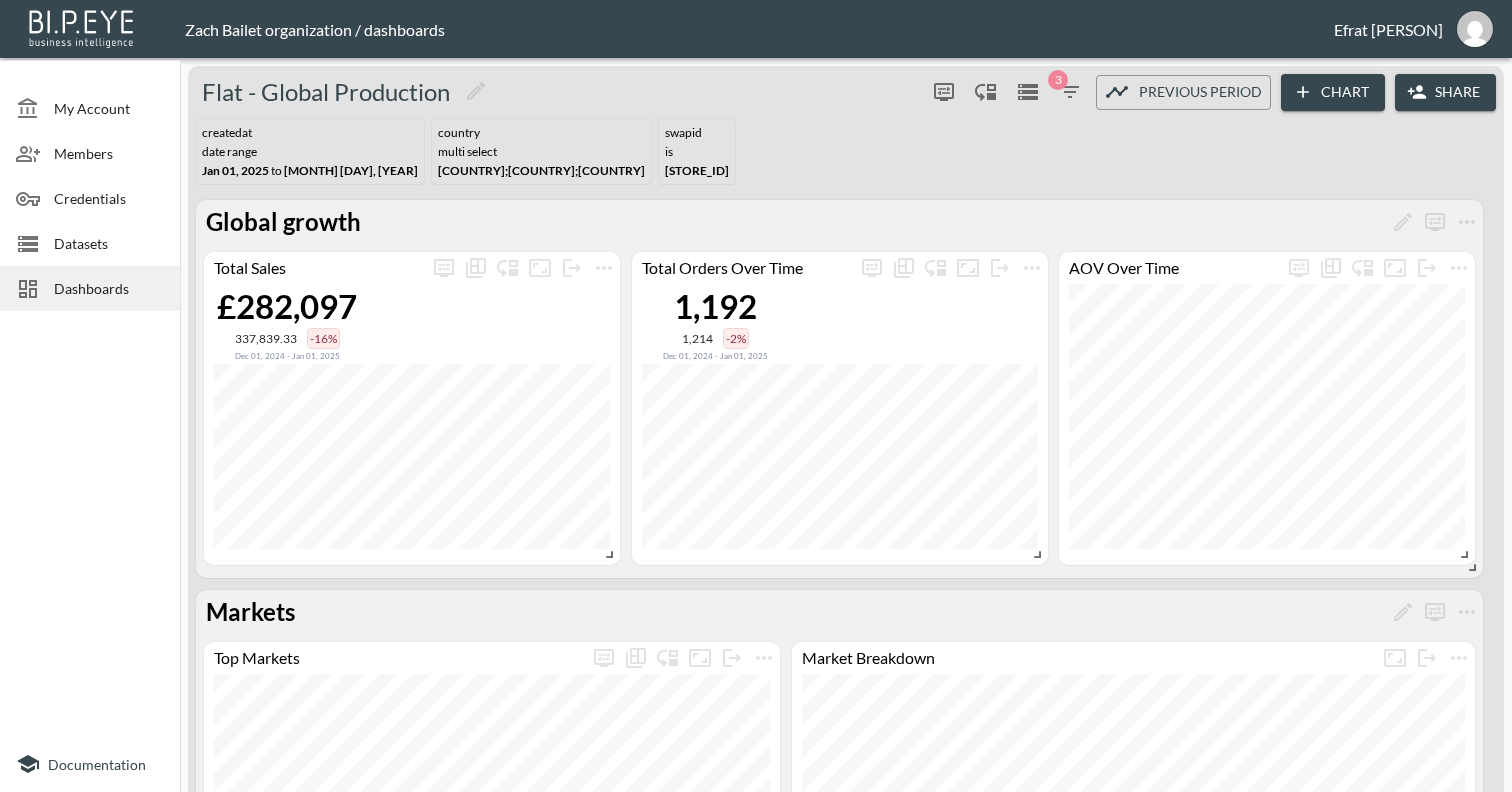 click on "Previous period" at bounding box center (1200, 92) 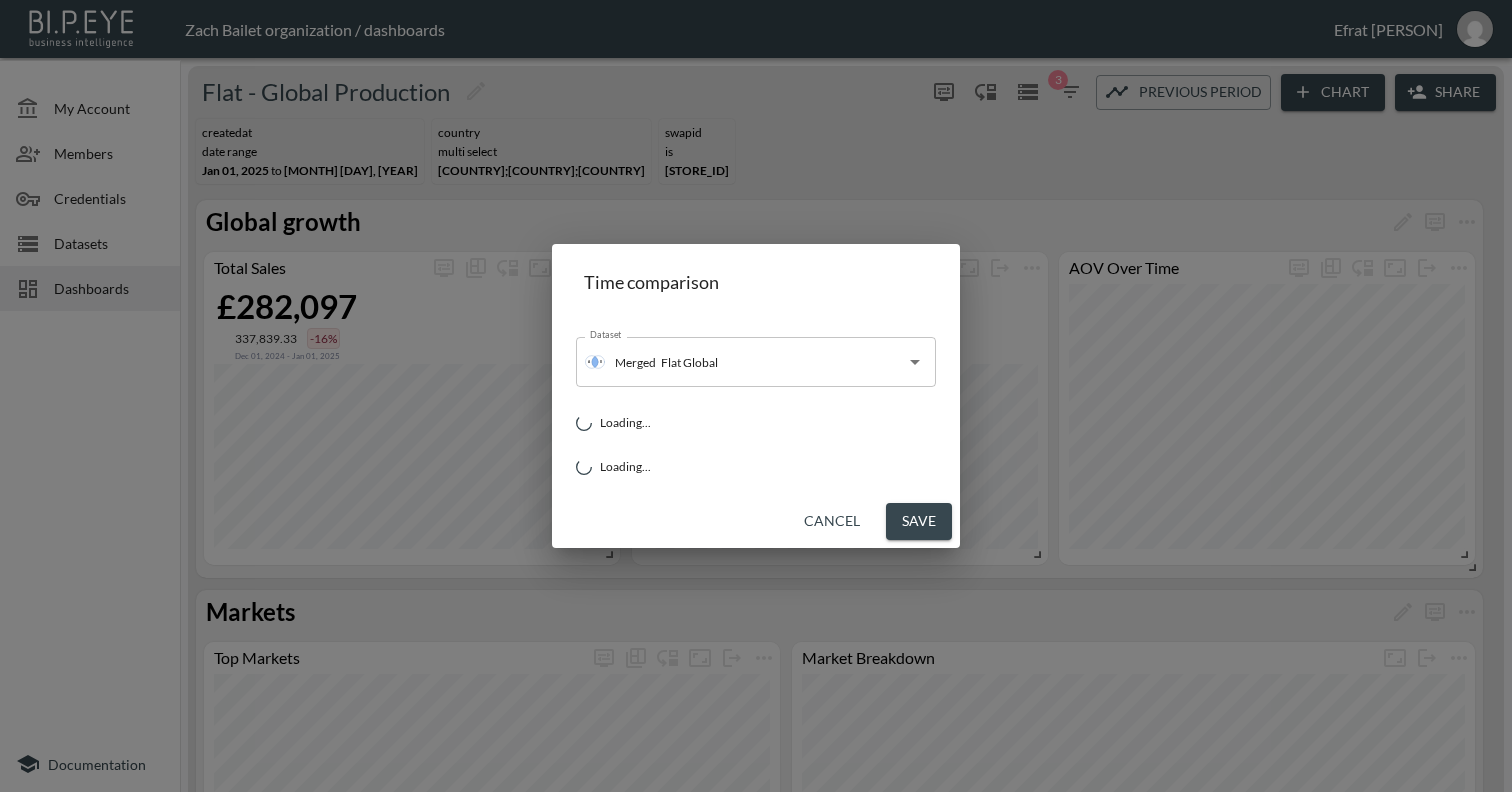click on "Time comparison Dataset Merged Flat Global Dataset   Loading...    Loading...  Cancel Save" at bounding box center (756, 396) 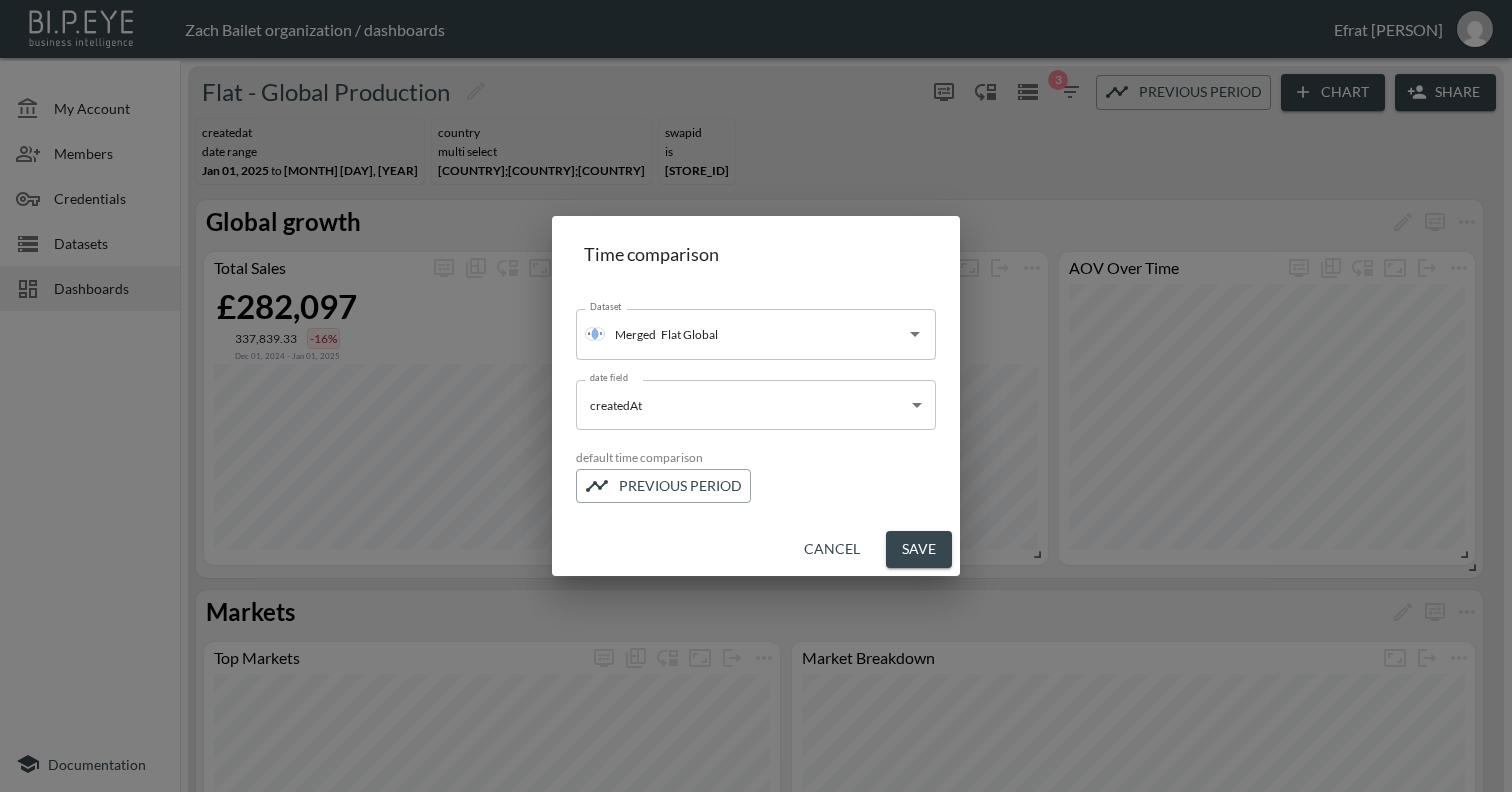 click on "Cancel" at bounding box center (832, 549) 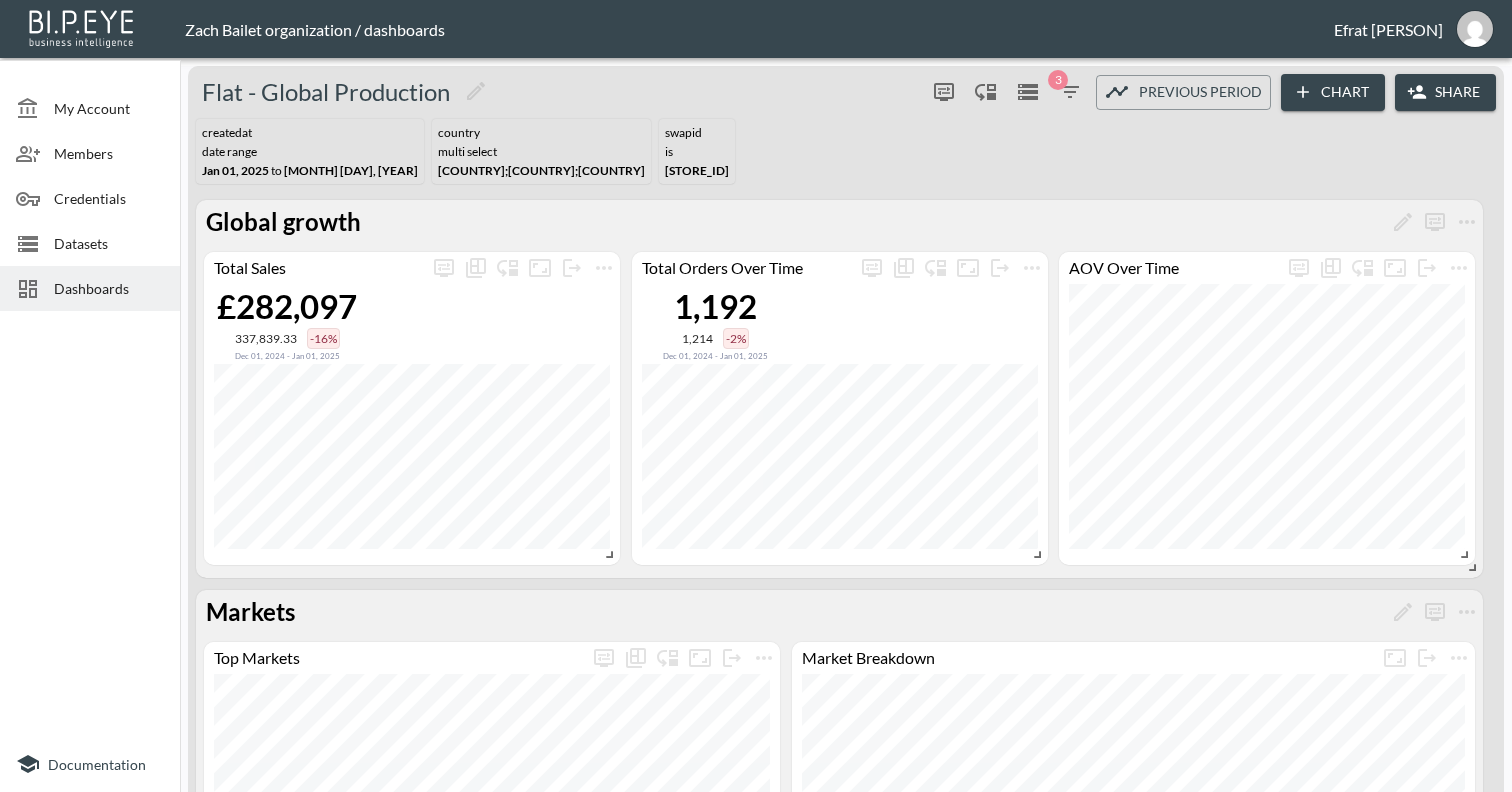 click on "3" at bounding box center (1058, 80) 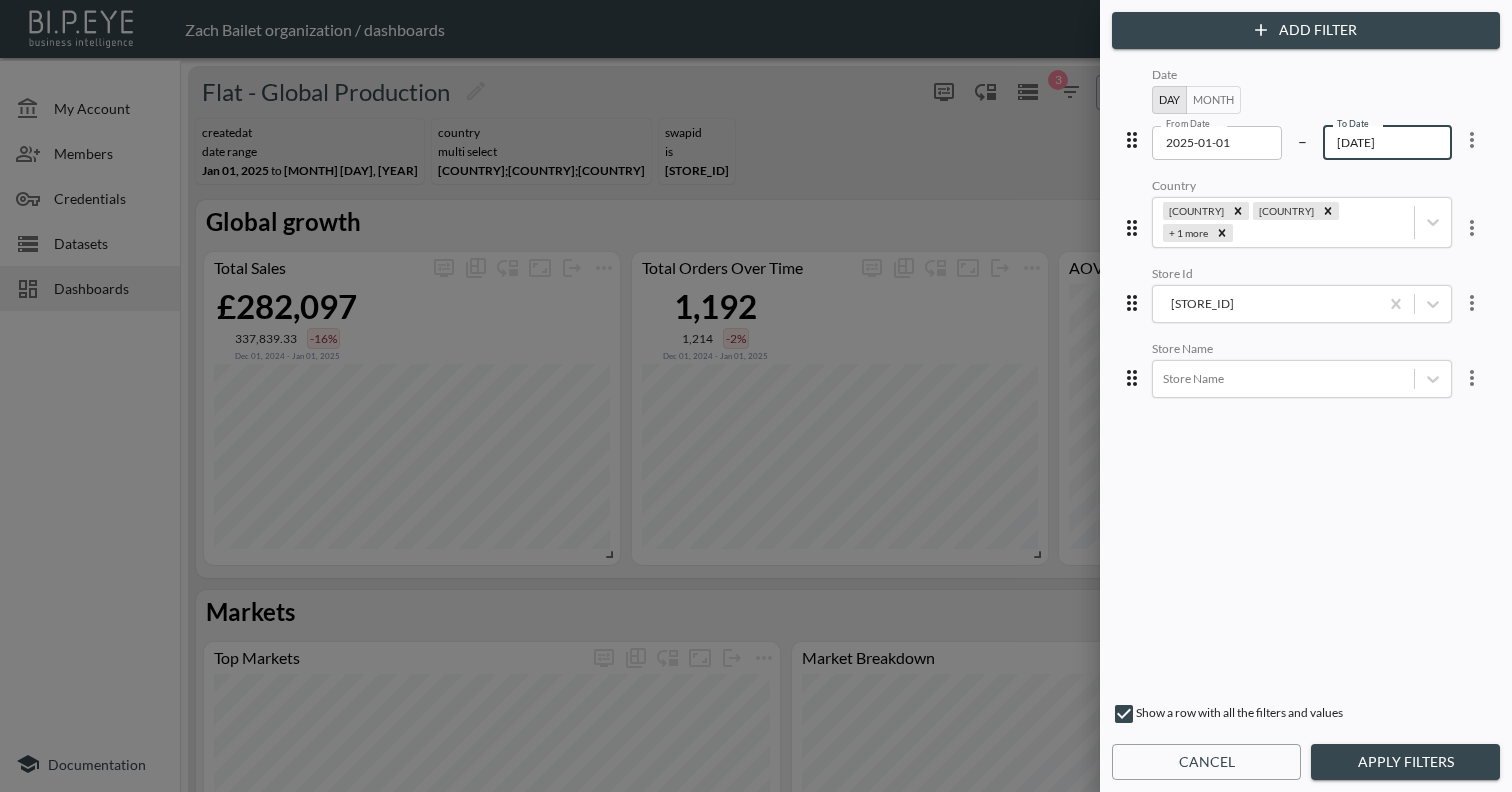 click on "2025-01-31" at bounding box center (1388, 143) 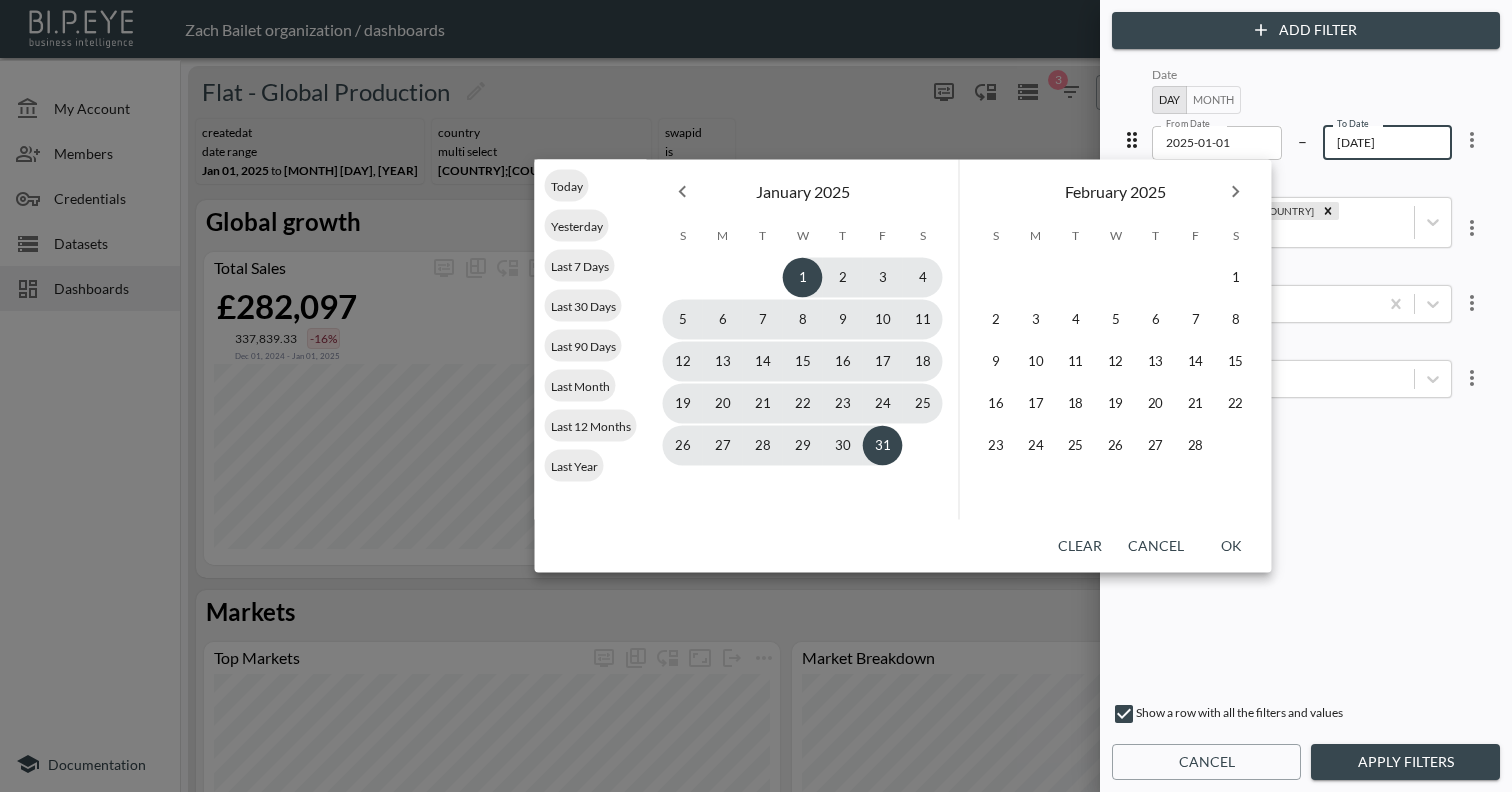 click at bounding box center (1236, 192) 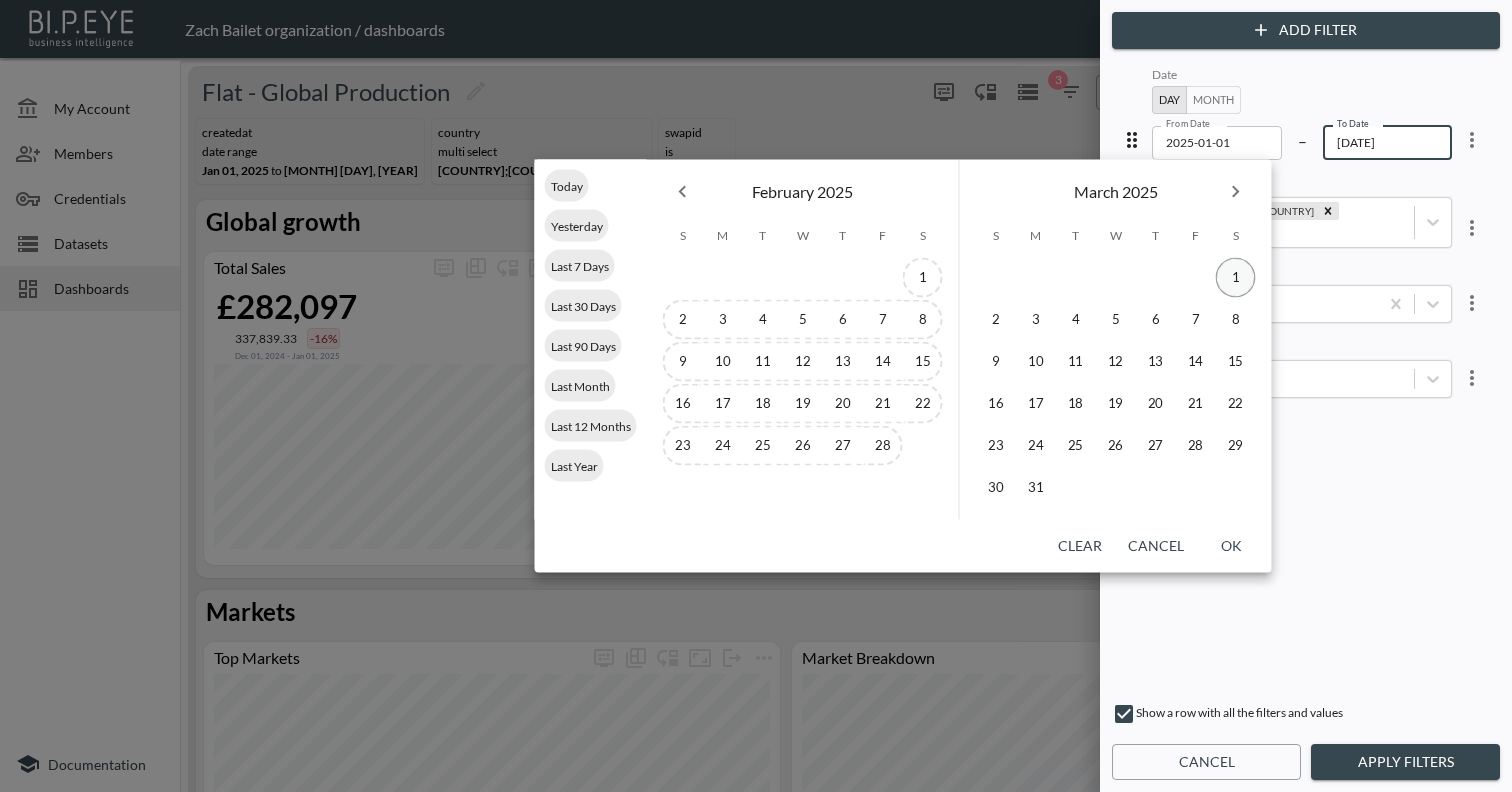 click on "1" at bounding box center [1236, 278] 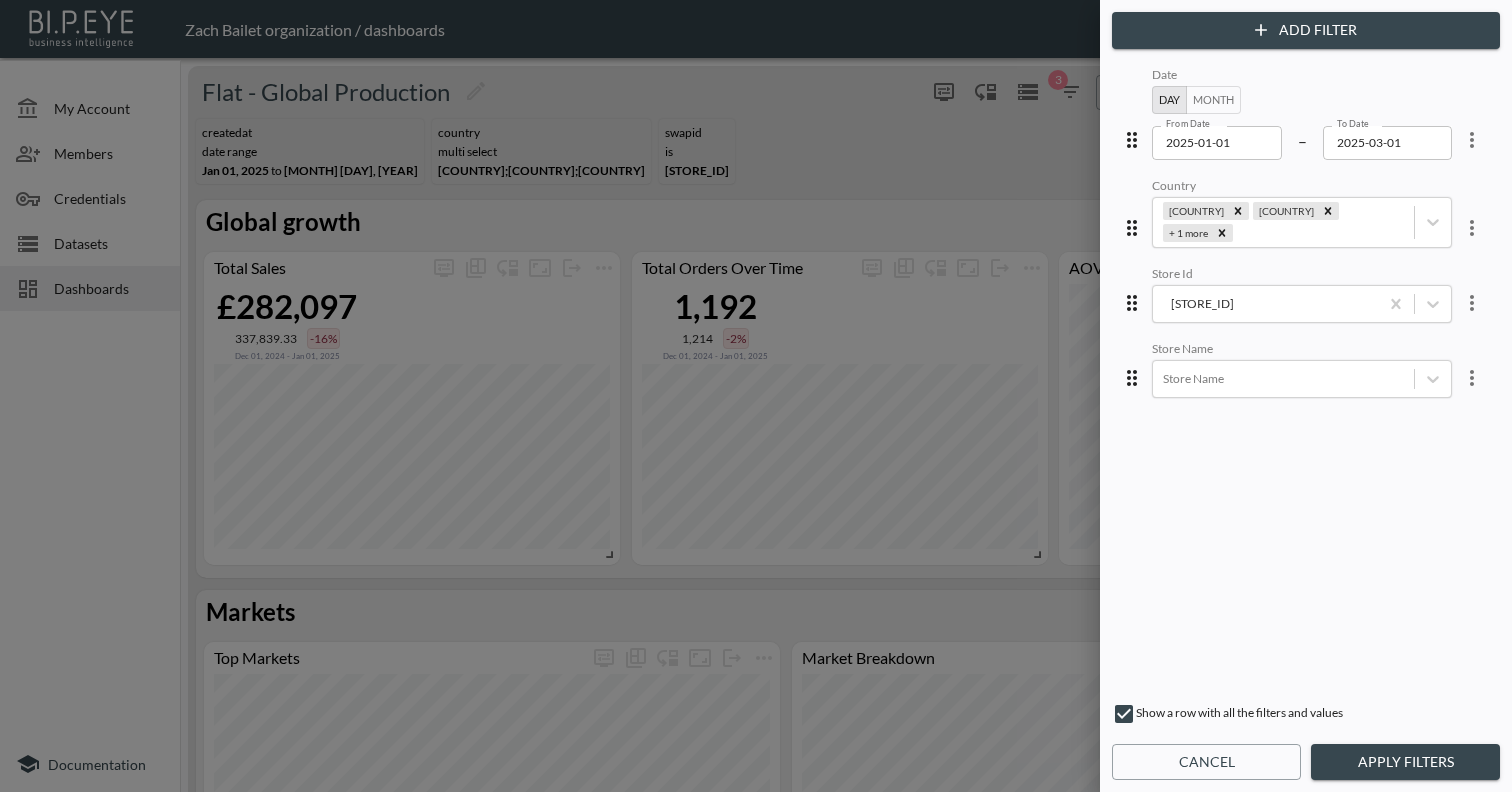 click on "Apply Filters" at bounding box center (1405, 762) 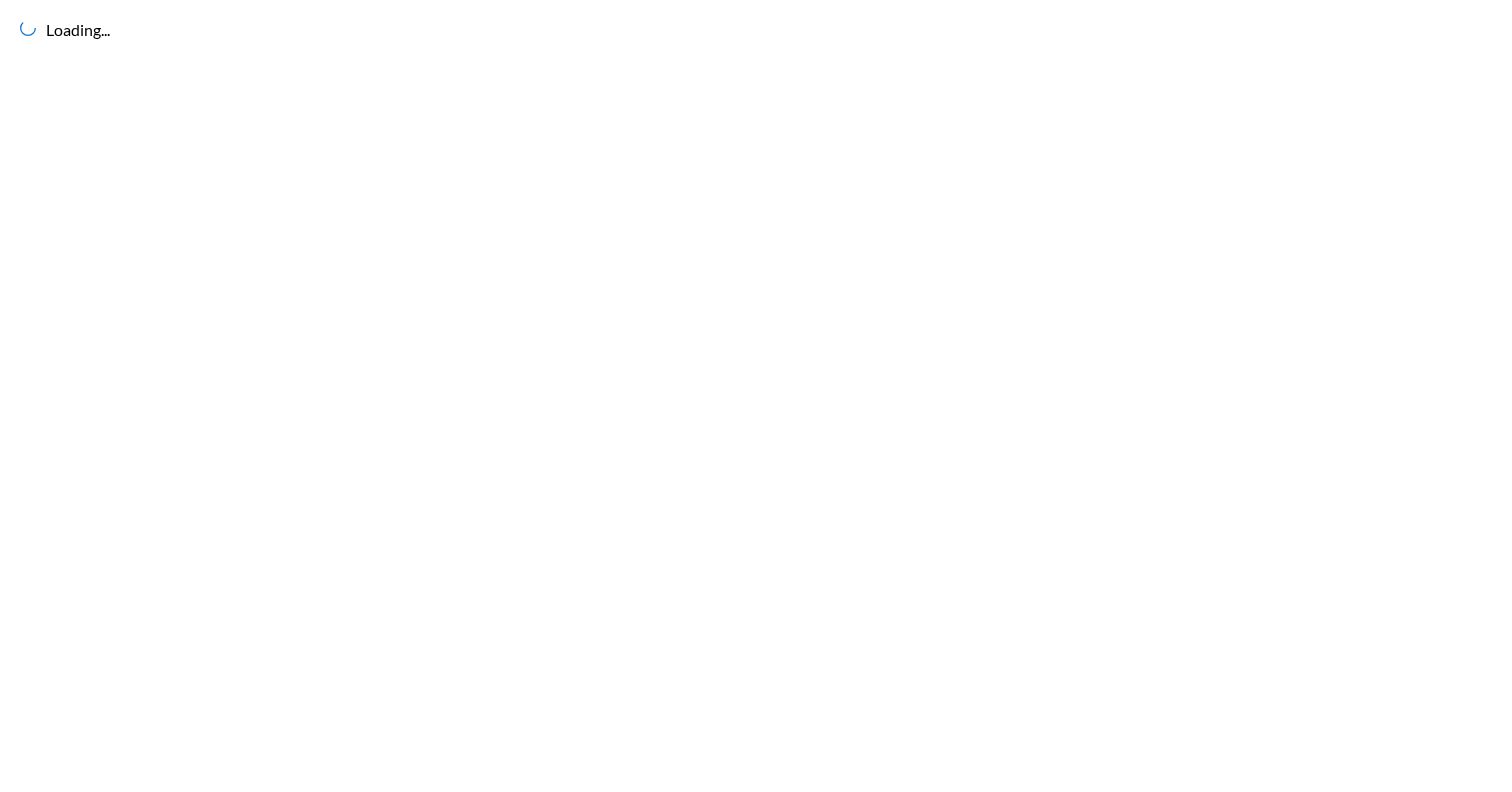 scroll, scrollTop: 0, scrollLeft: 0, axis: both 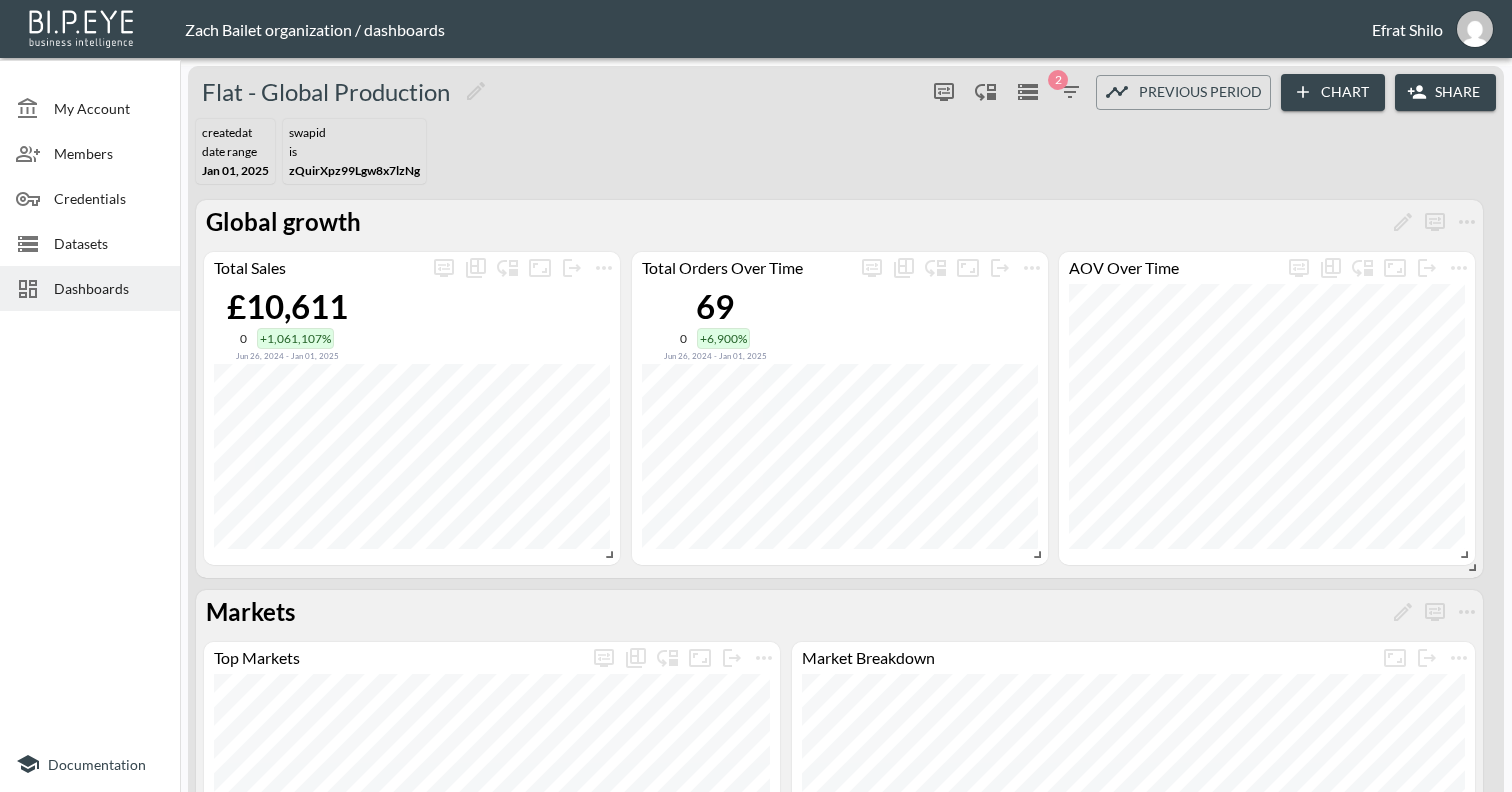 click at bounding box center (1070, 92) 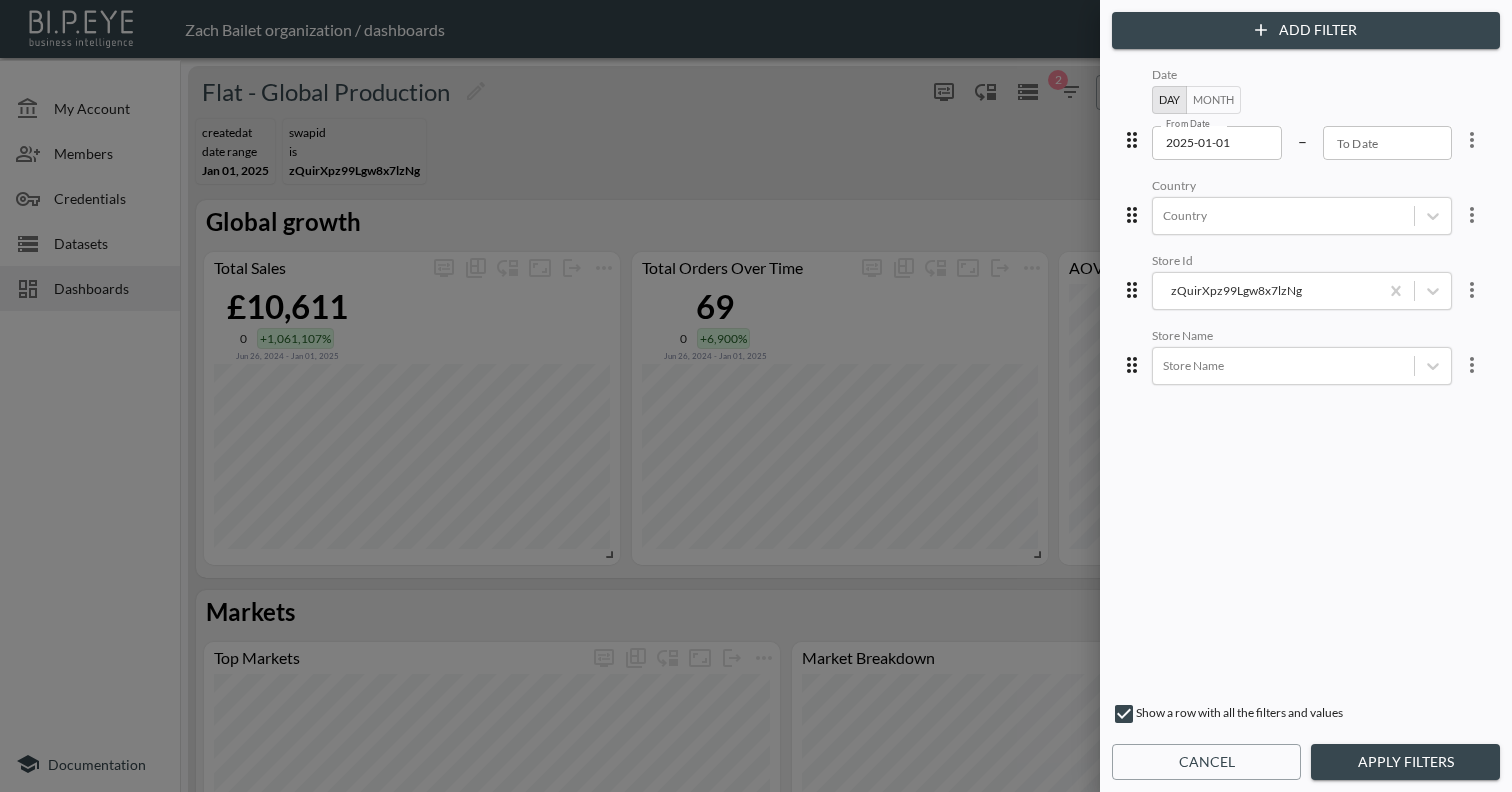 click on "2025-01-01" at bounding box center [1217, 143] 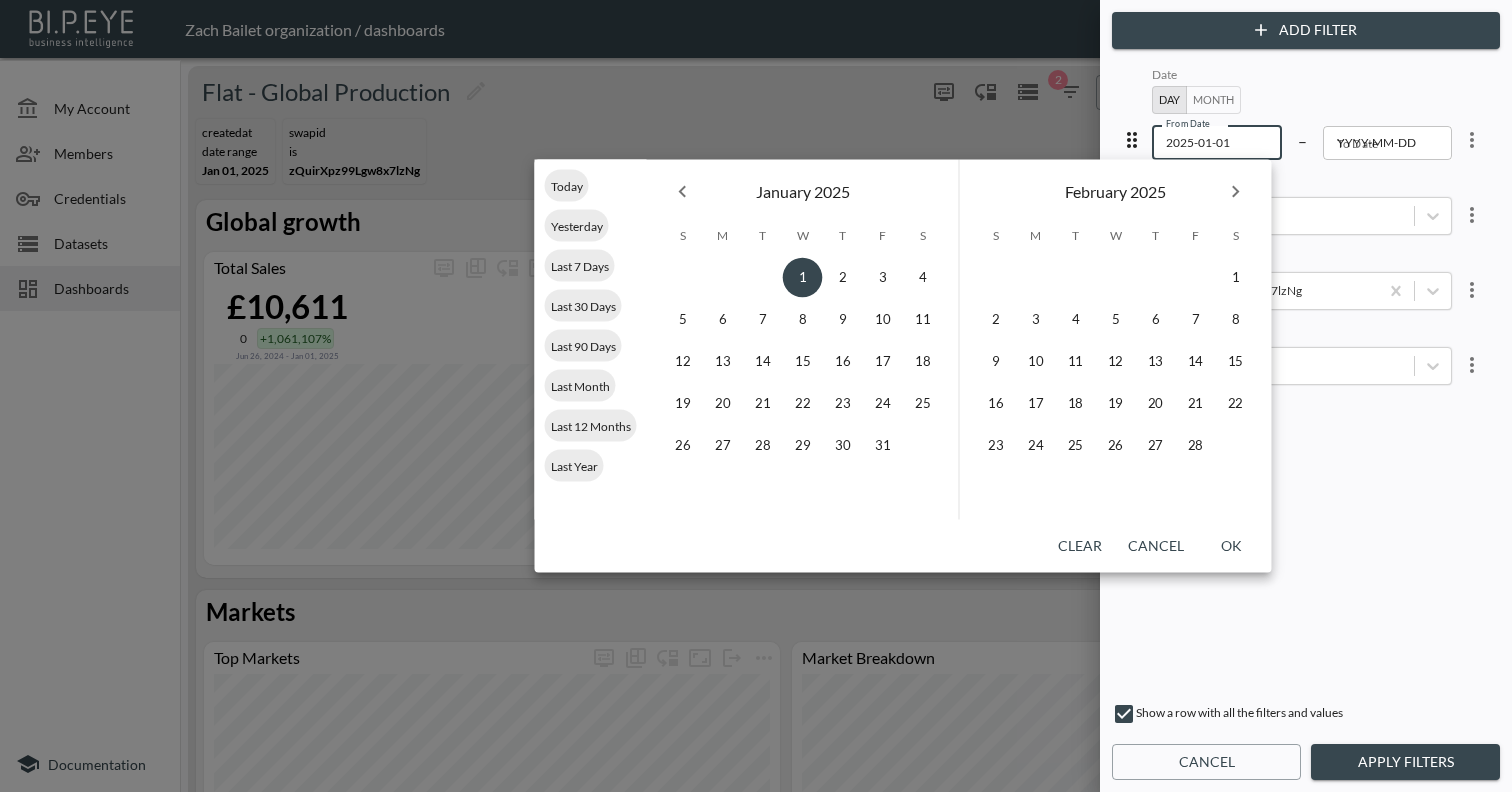 click on "YYYY-MM-DD" at bounding box center (1388, 143) 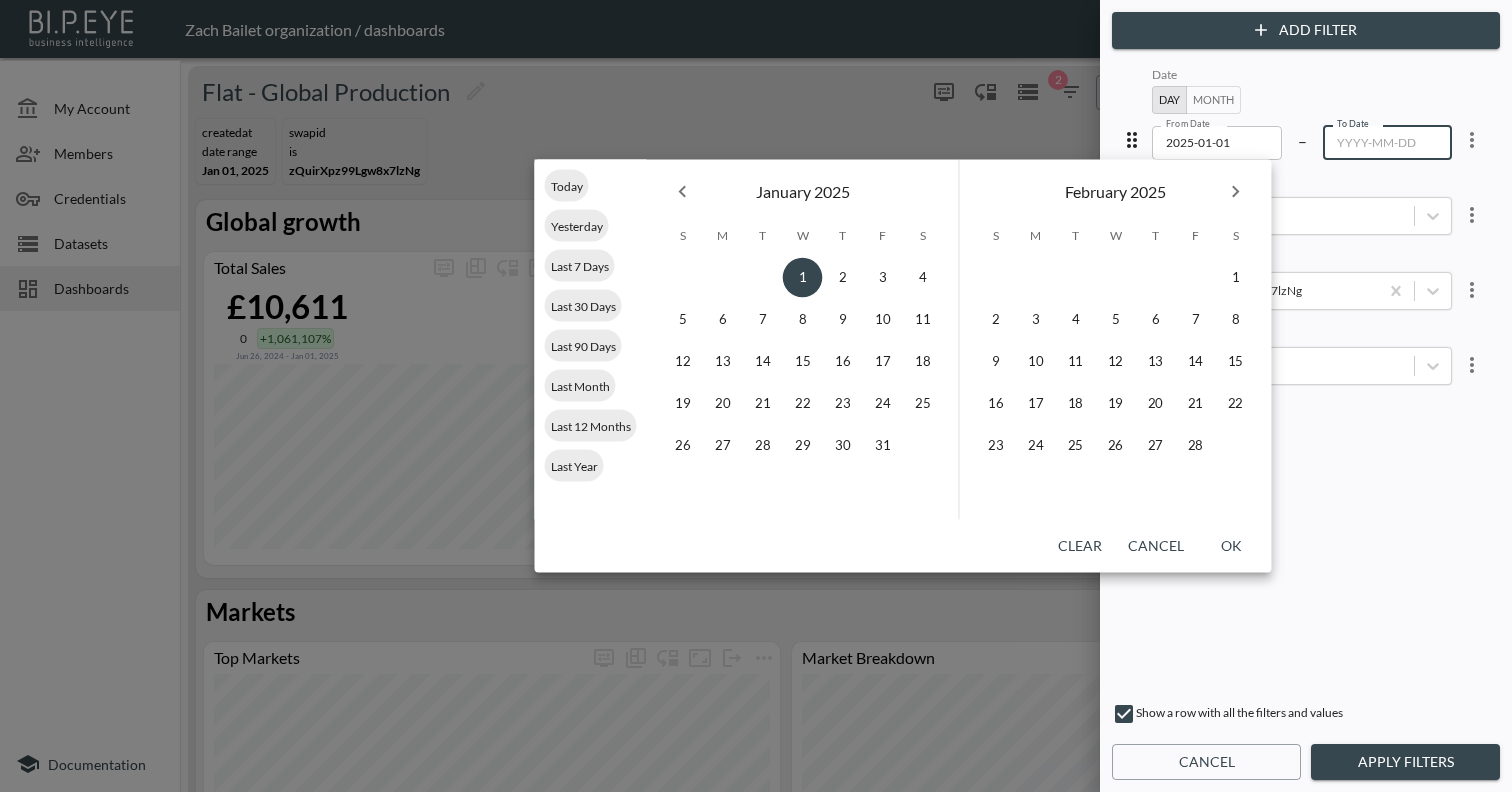 click at bounding box center [1236, 192] 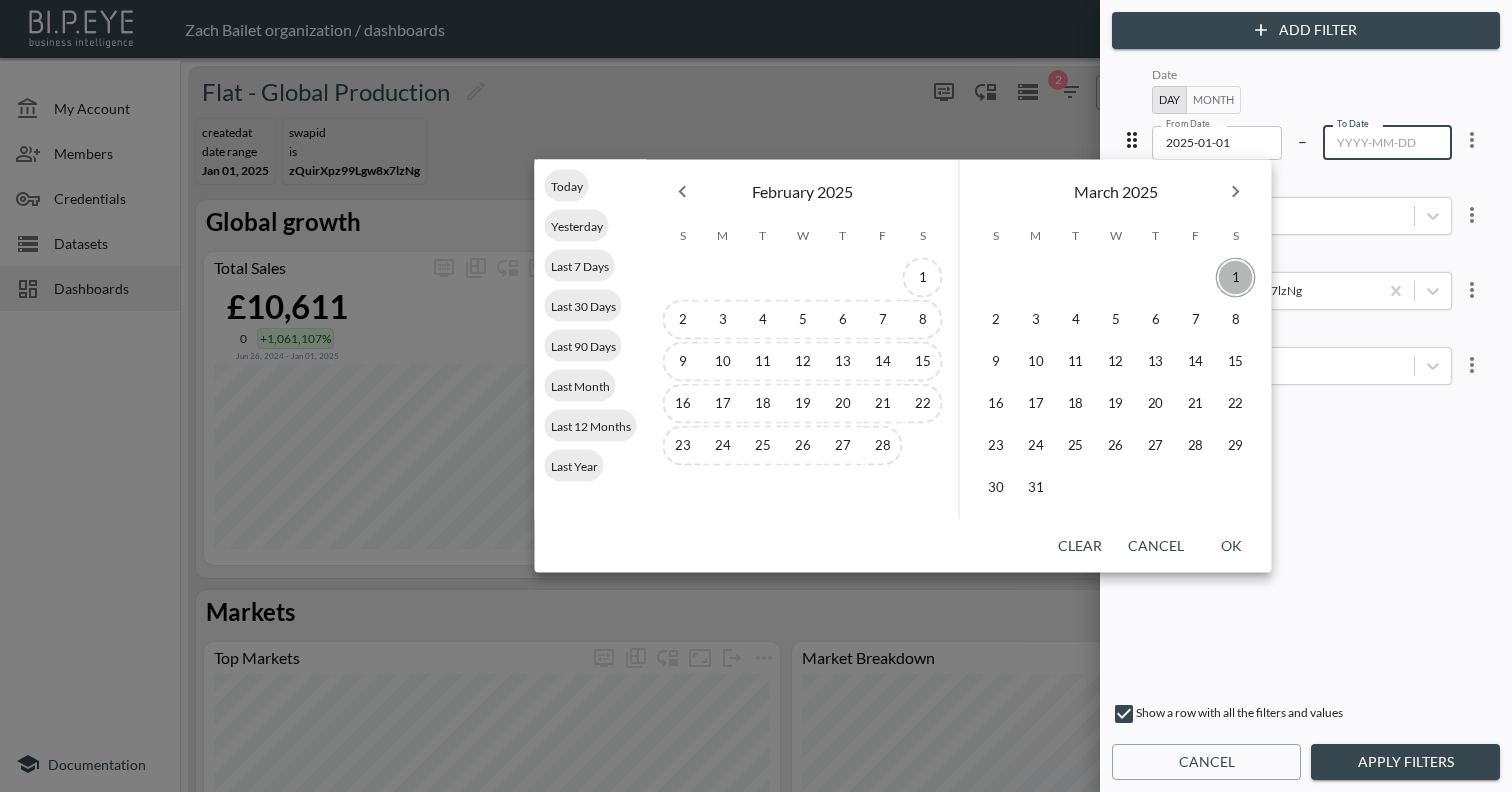 click on "1" at bounding box center (1236, 278) 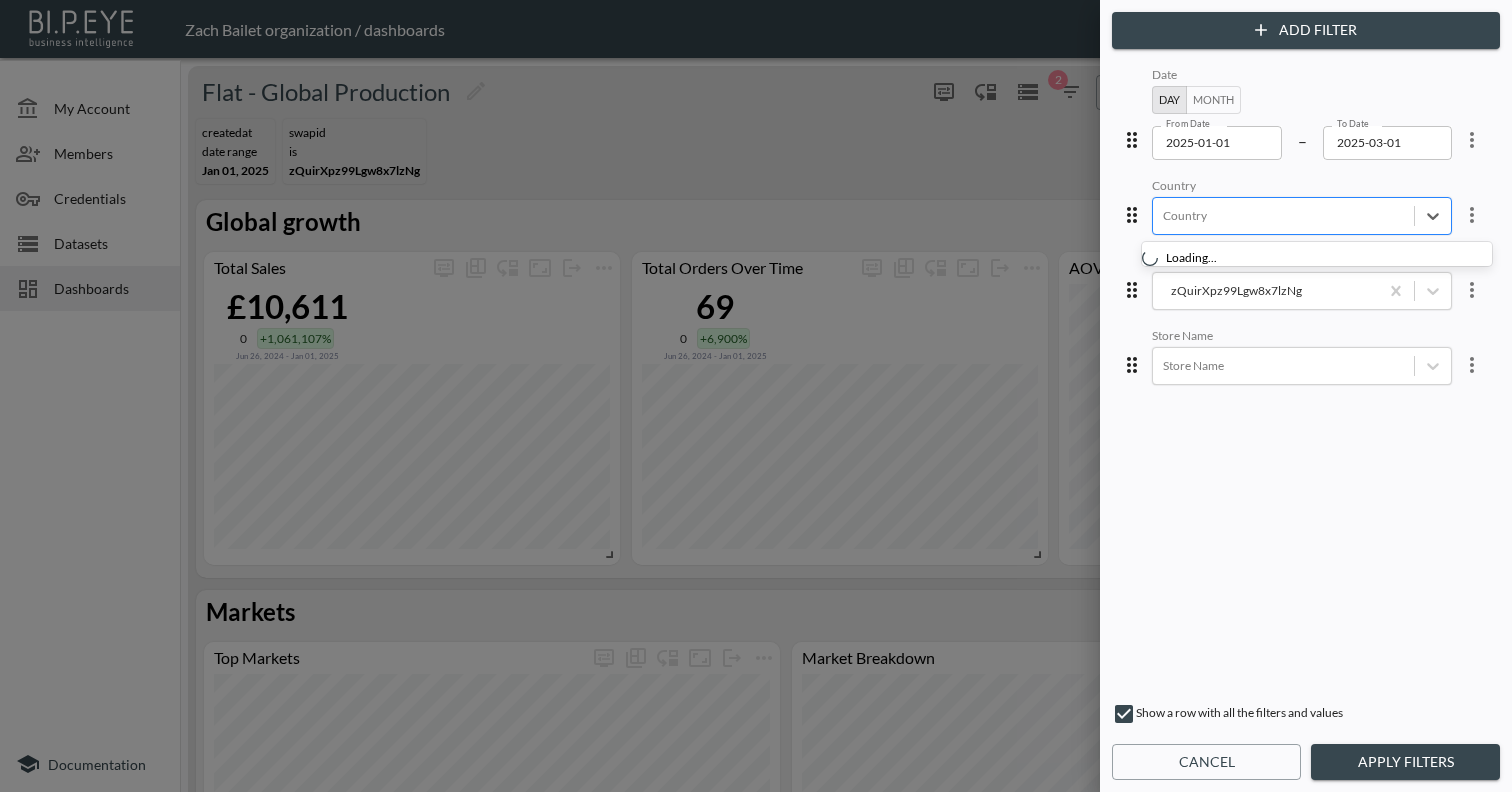 click at bounding box center [1283, 215] 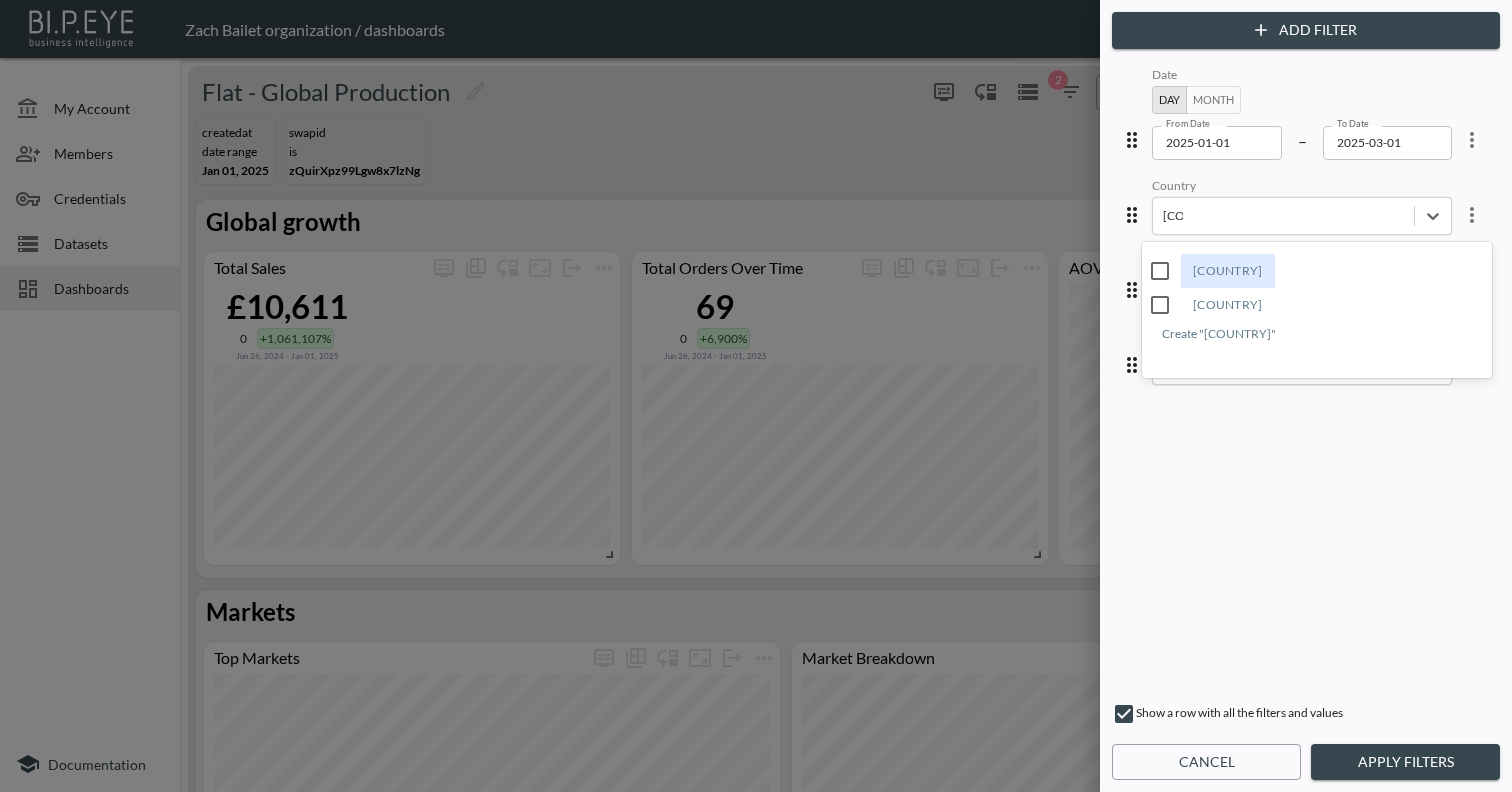 click on "[COUNTRY]" at bounding box center [1160, 271] 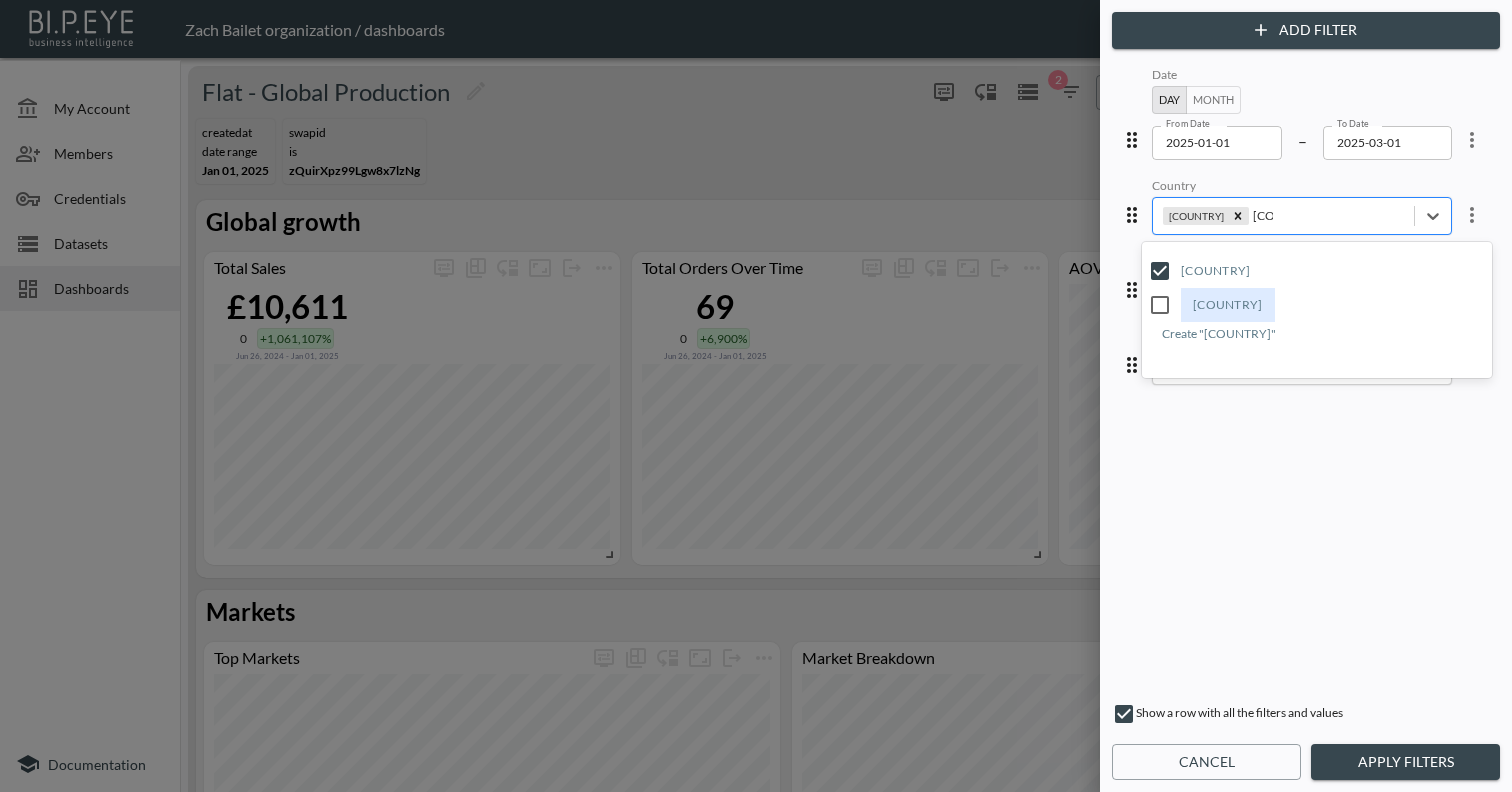 click on "[COUNTRY]" at bounding box center [1263, 215] 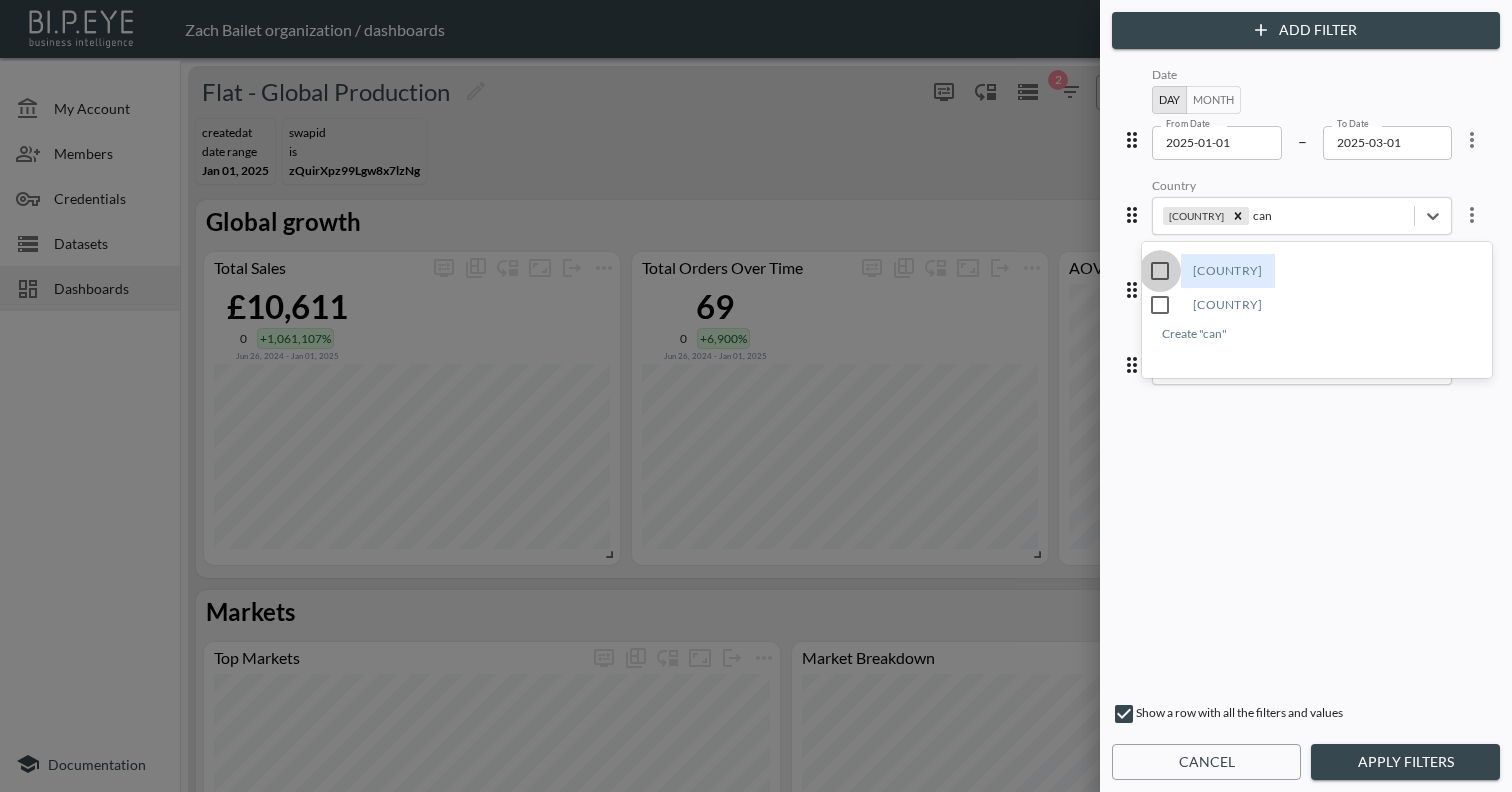 click on "[COUNTRY]" at bounding box center (1160, 271) 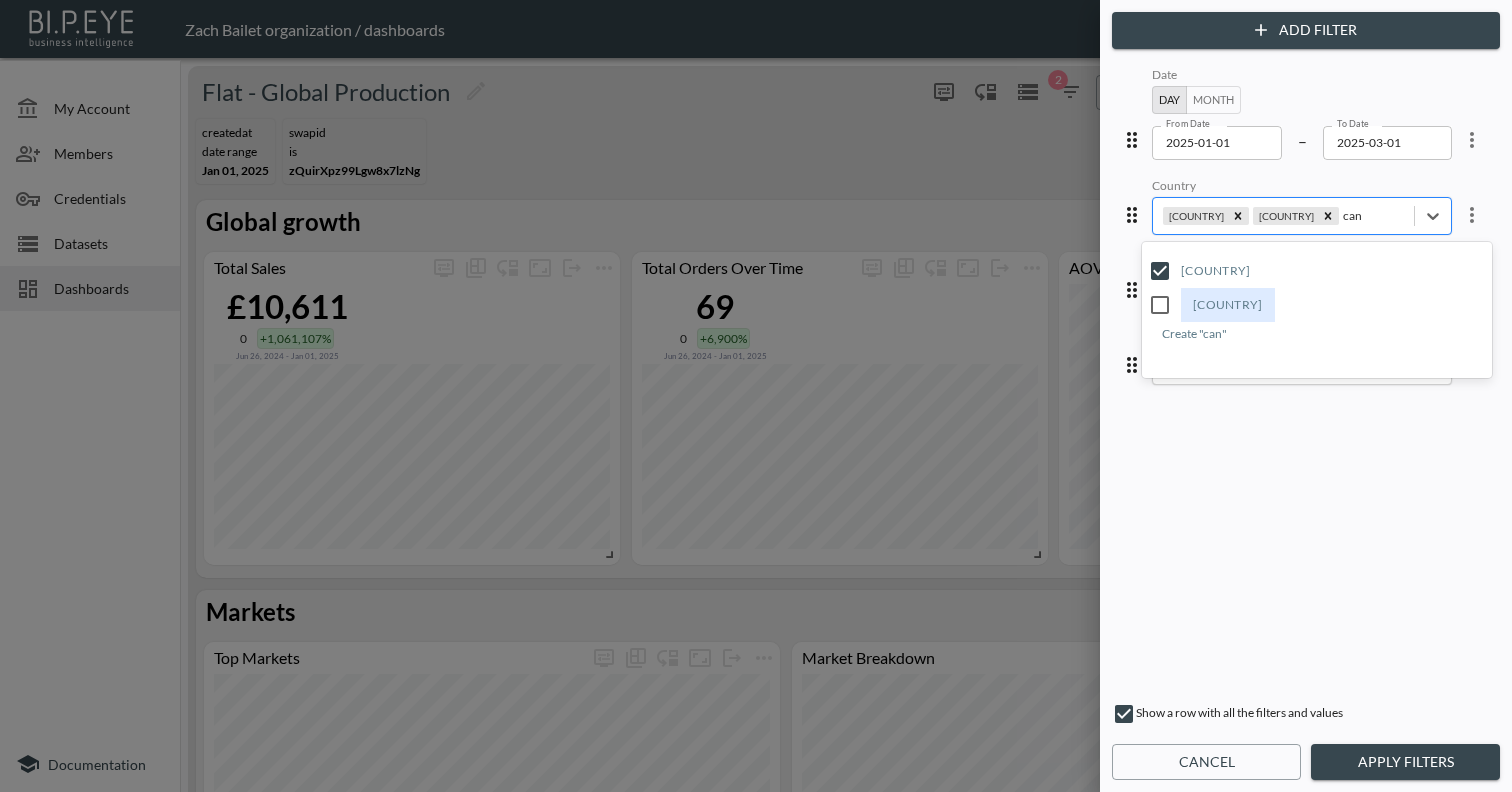 click on "can" at bounding box center [1353, 215] 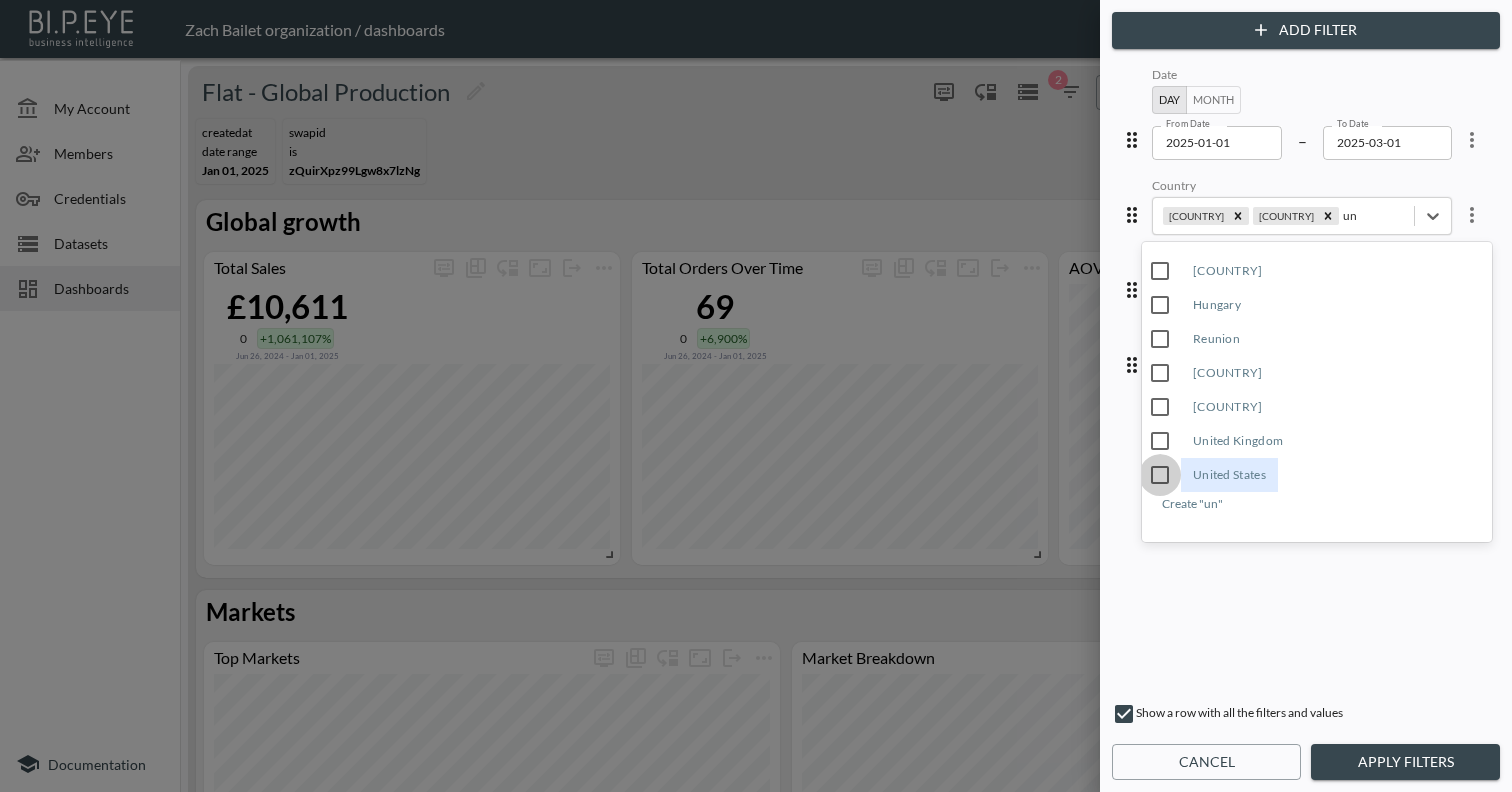 click on "United States" at bounding box center (1160, 475) 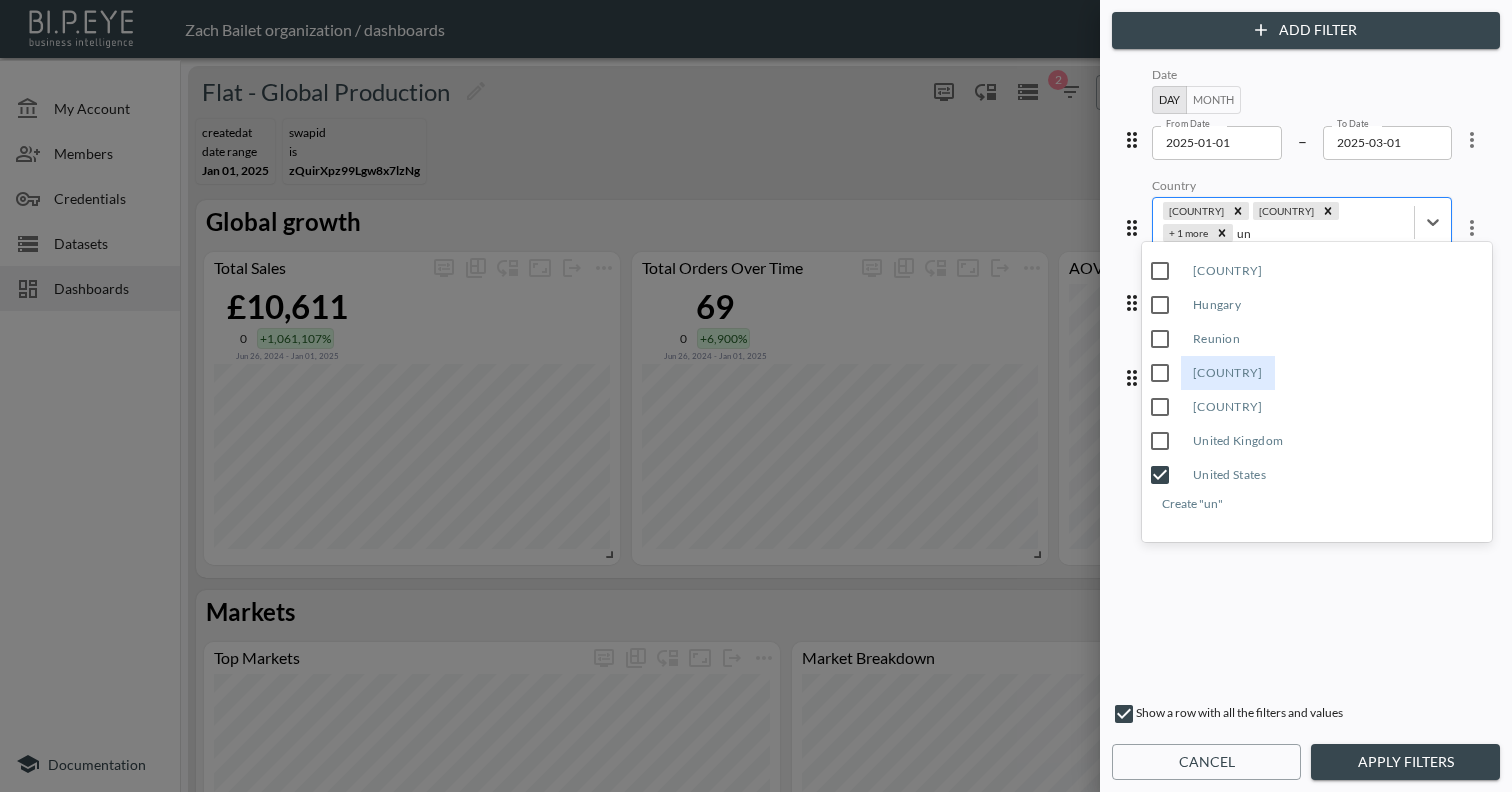 click on "un" at bounding box center (1245, 233) 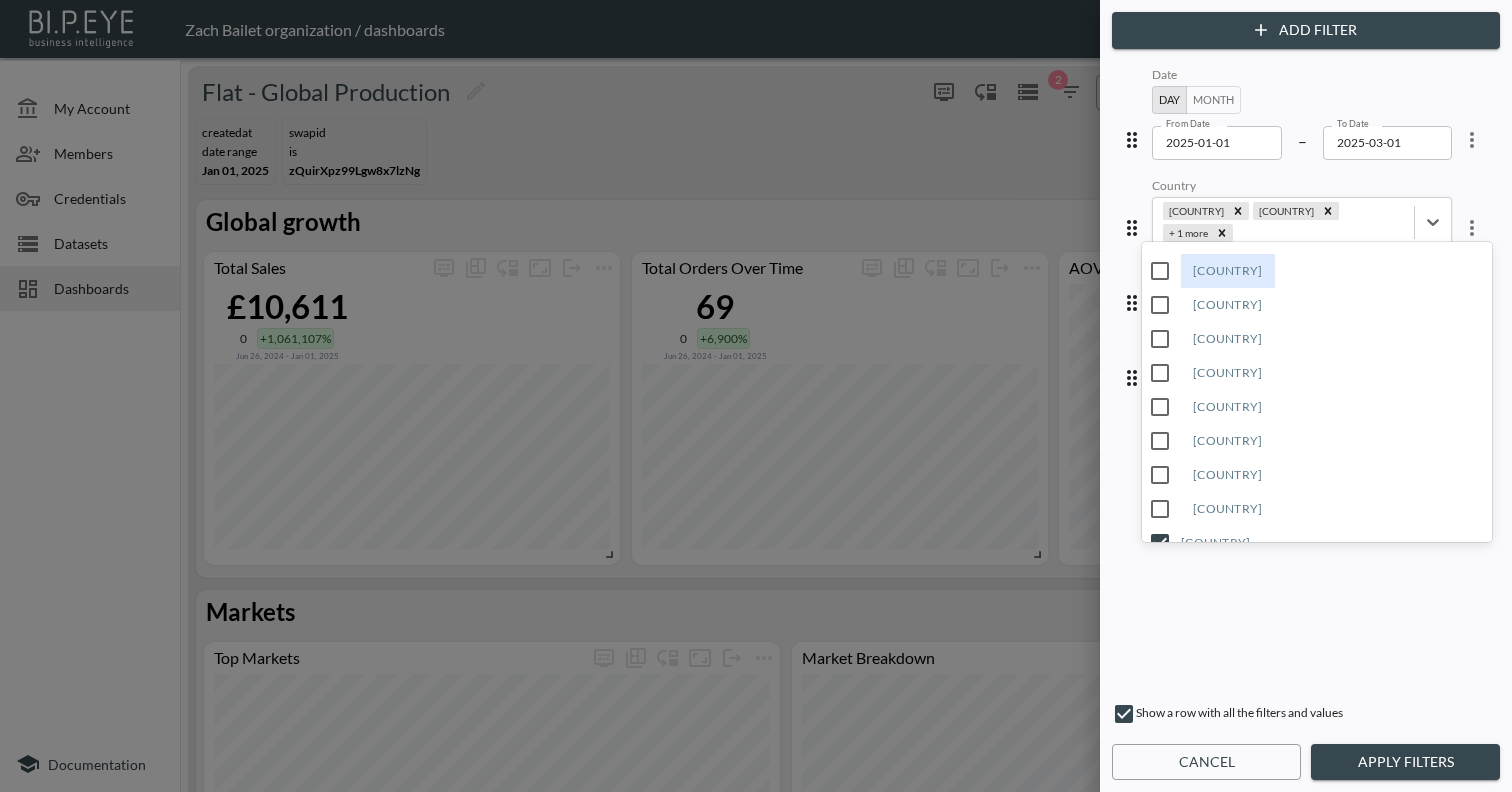 click on "Country" at bounding box center (1302, 187) 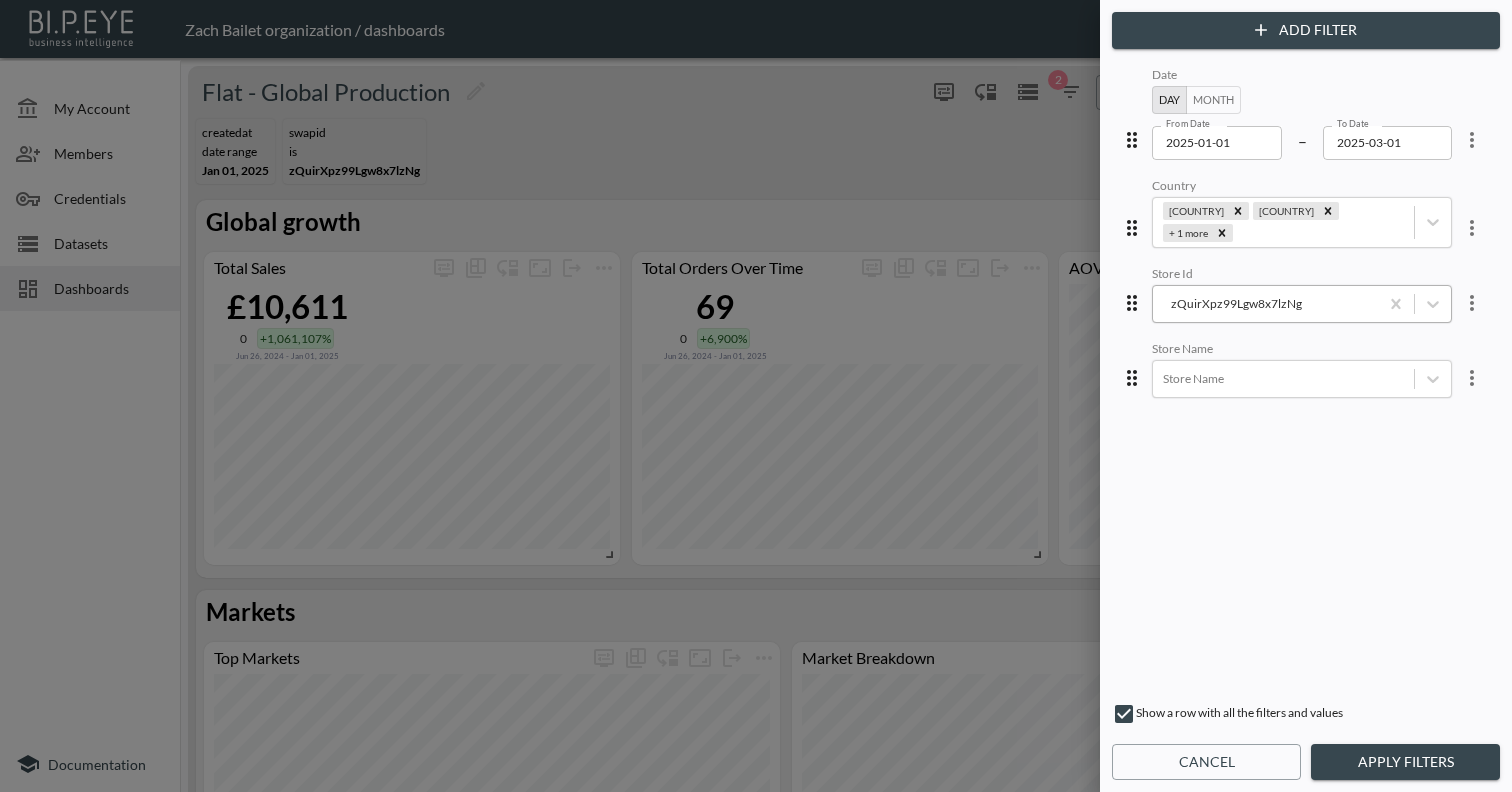 click at bounding box center (1265, 303) 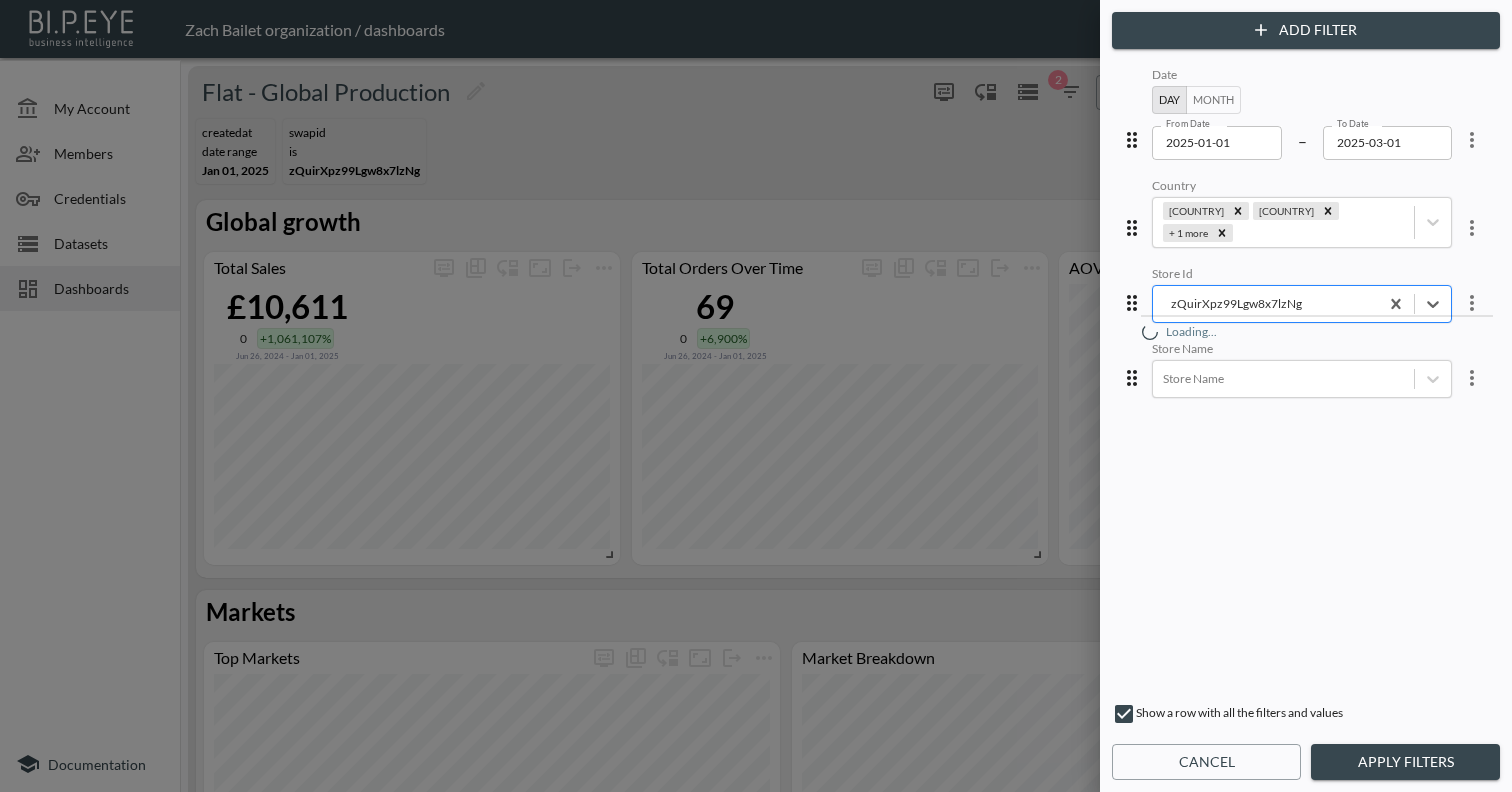 click at bounding box center (1265, 303) 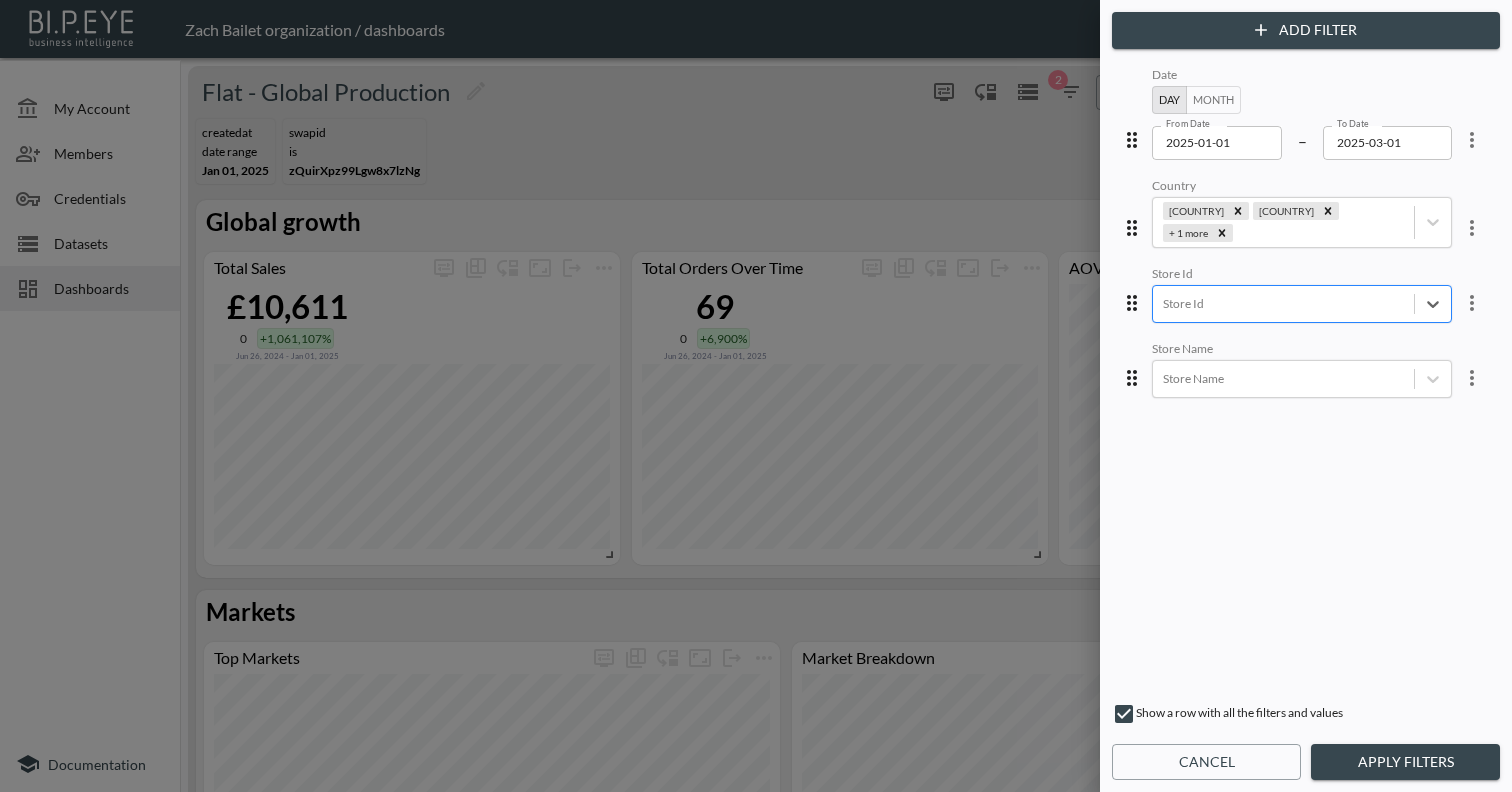click at bounding box center (1283, 303) 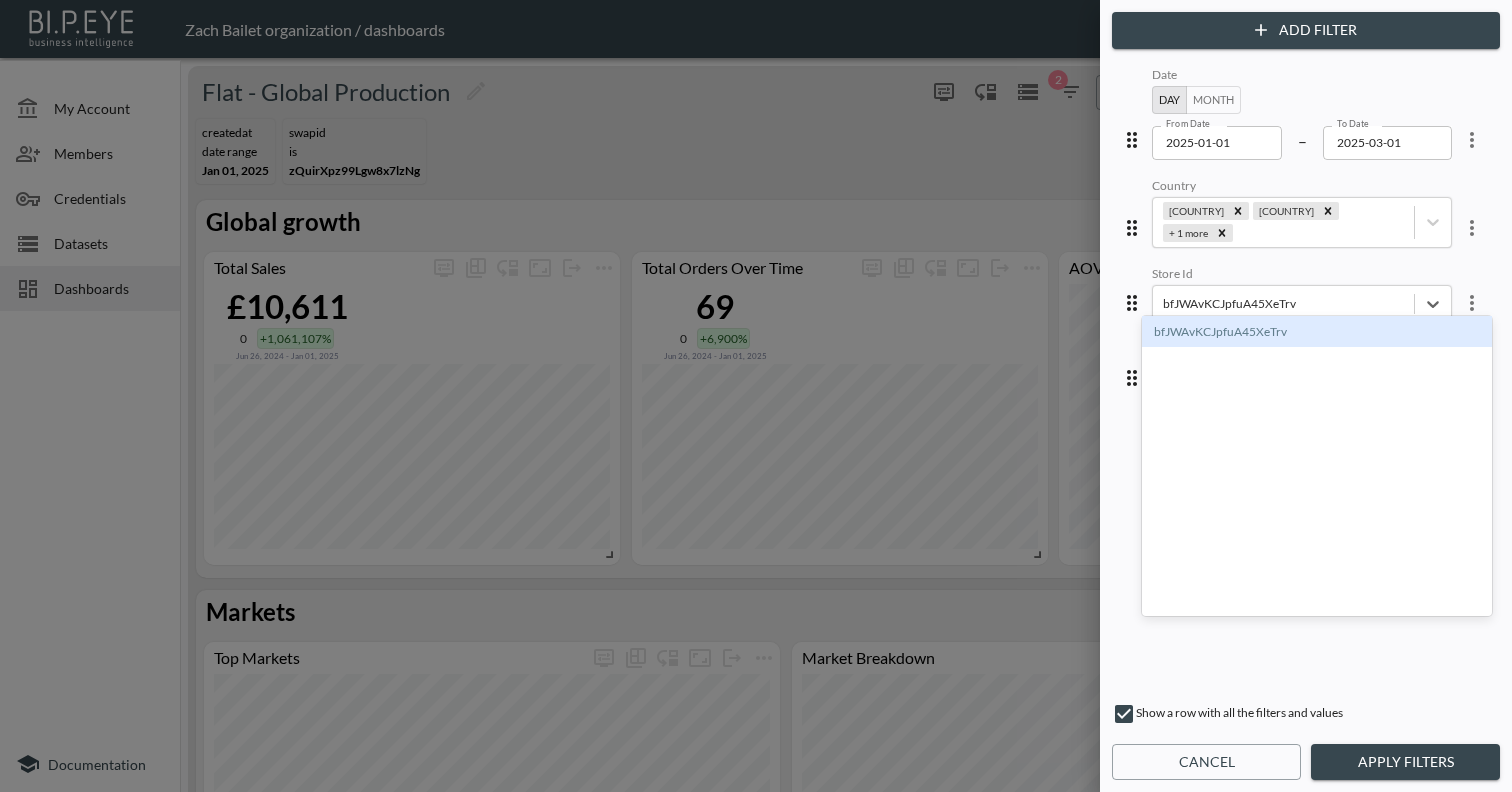 click on "bfJWAvKCJpfuA45XeTrv" at bounding box center [1317, 331] 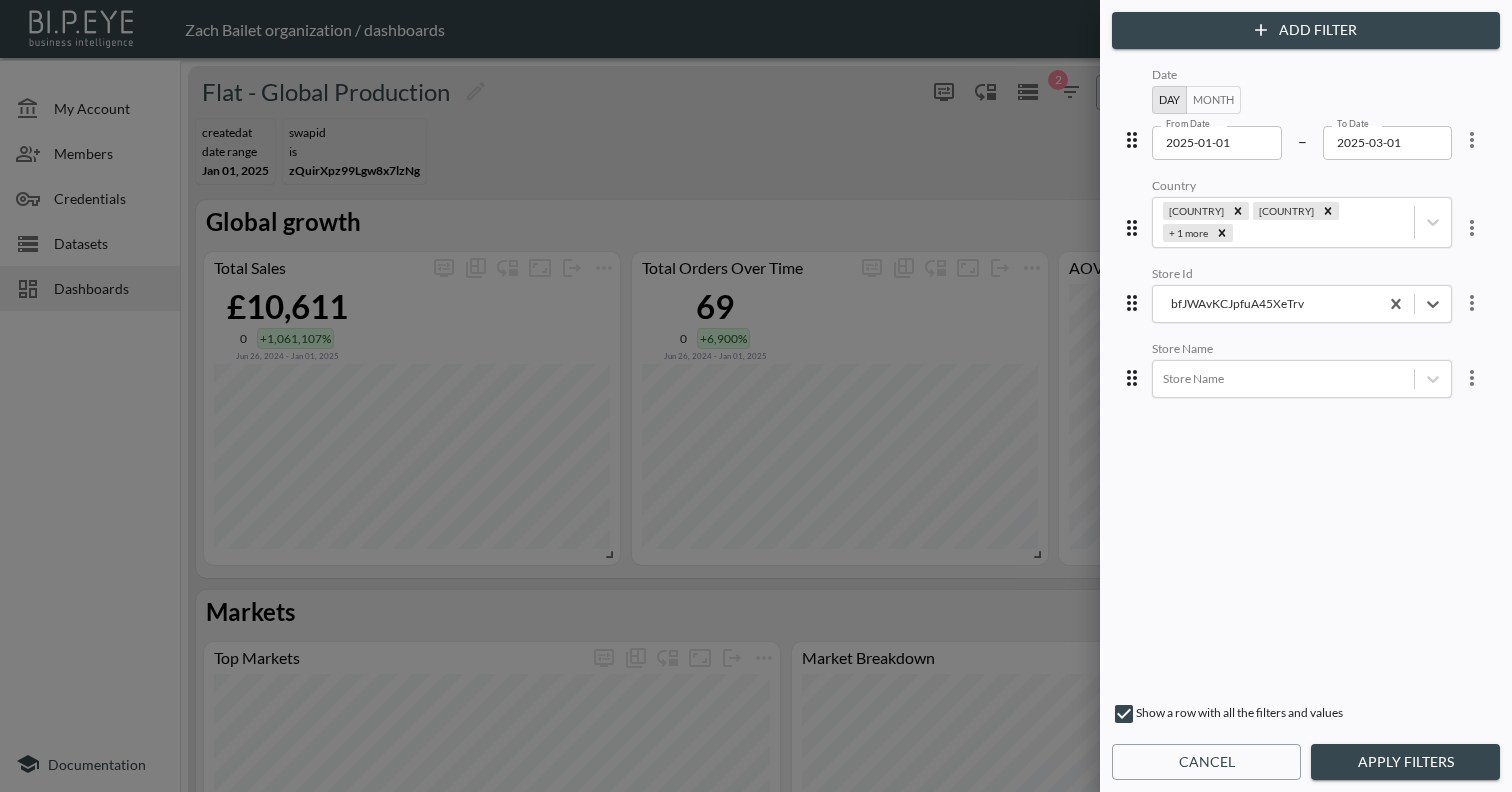 click on "Apply Filters" at bounding box center (1405, 762) 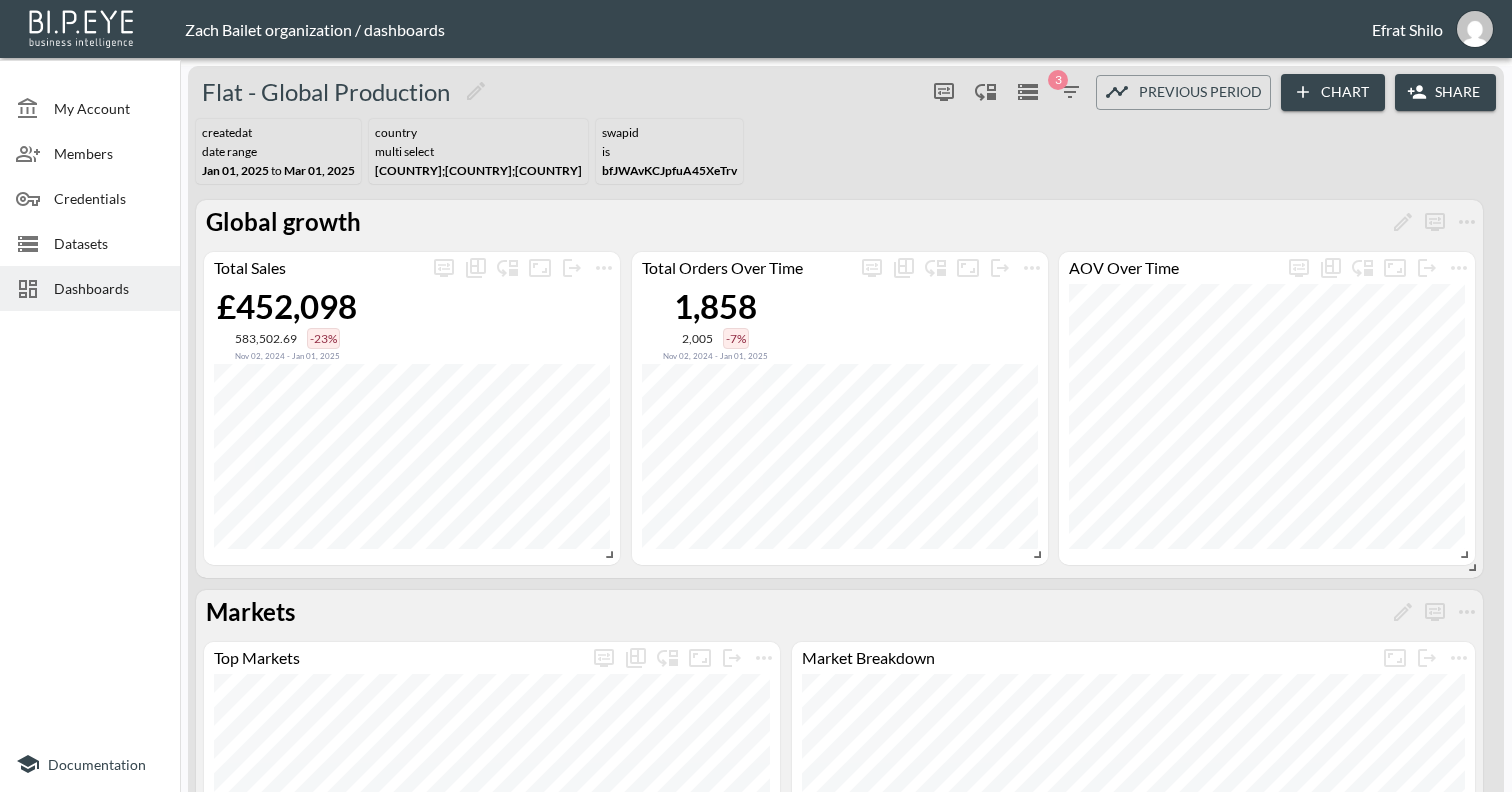 click on "Flat - Global Production 0 3 Previous period Chart Share" at bounding box center (846, 92) 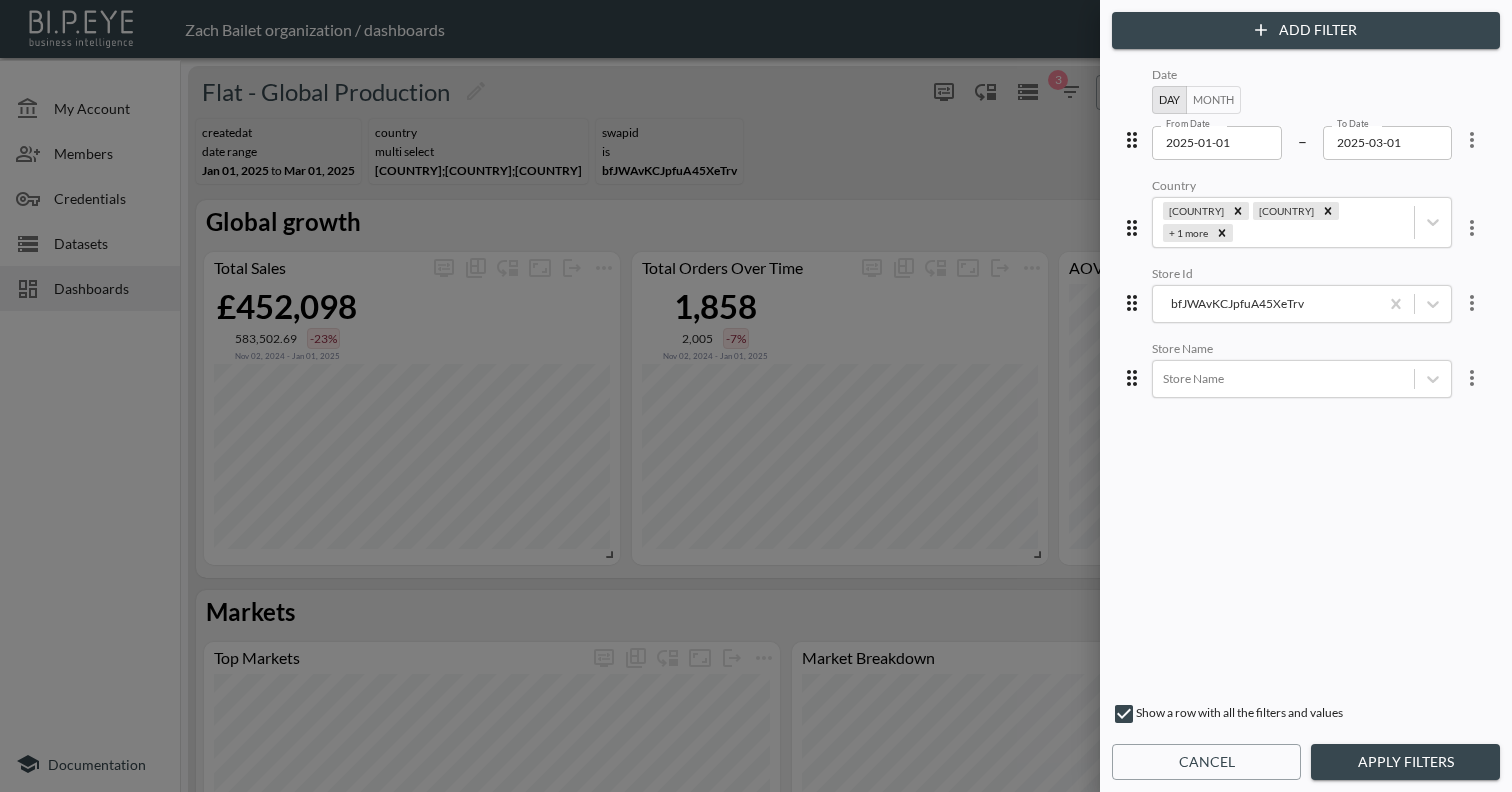 click on "2025-03-01" at bounding box center (1388, 143) 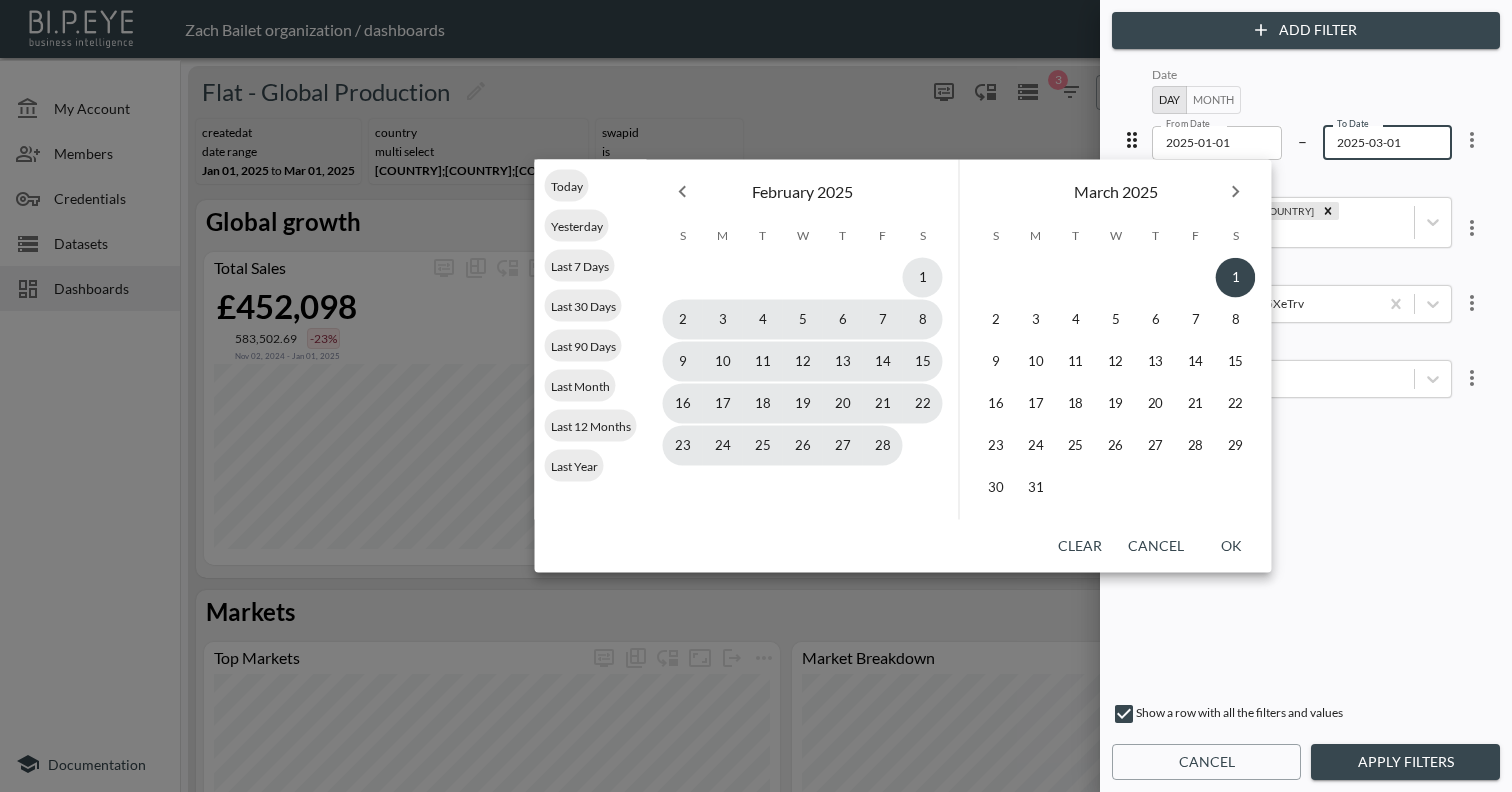 click at bounding box center (683, 192) 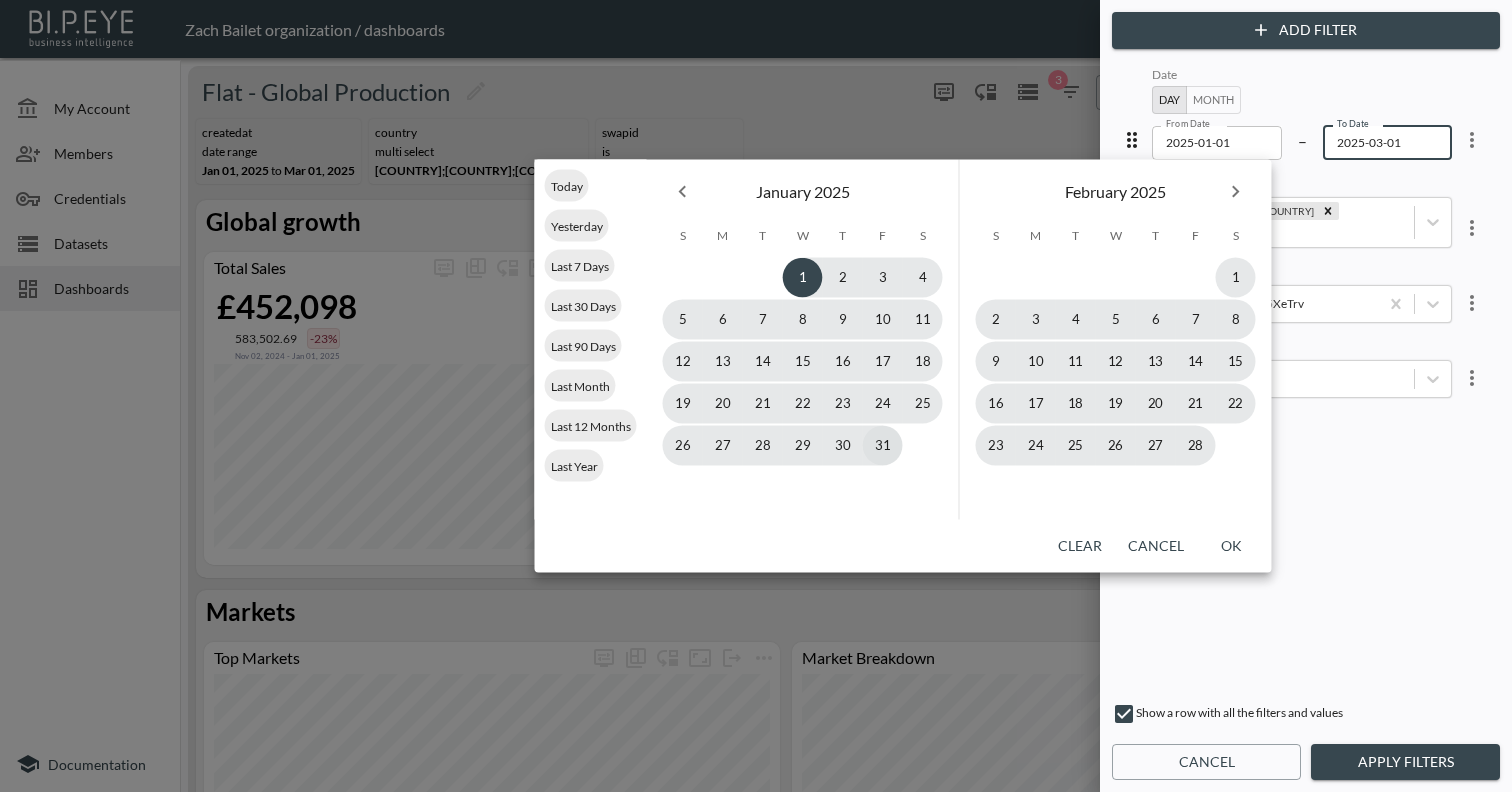 click on "31" at bounding box center (883, 446) 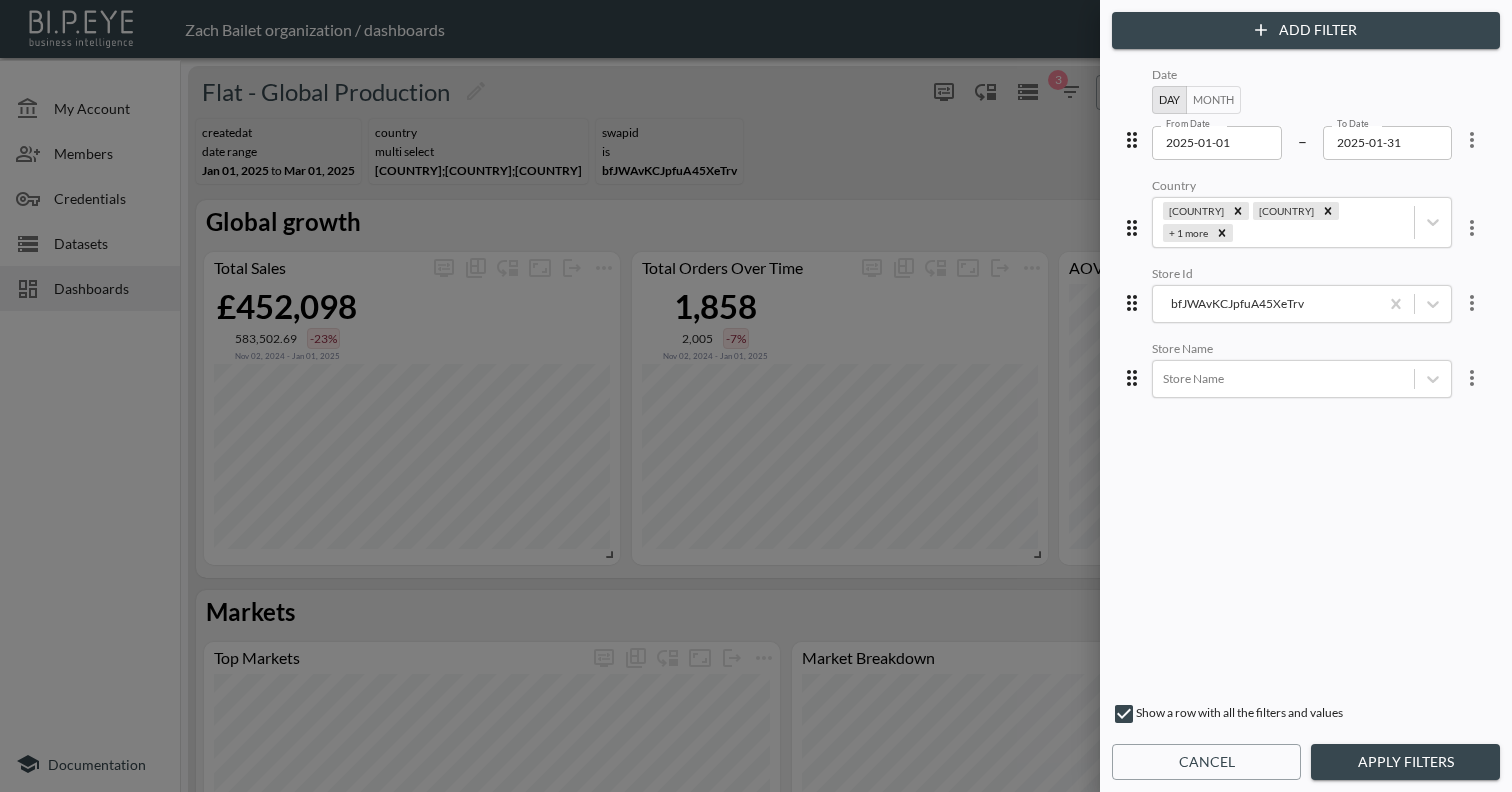 click on "Apply Filters" at bounding box center (1405, 762) 